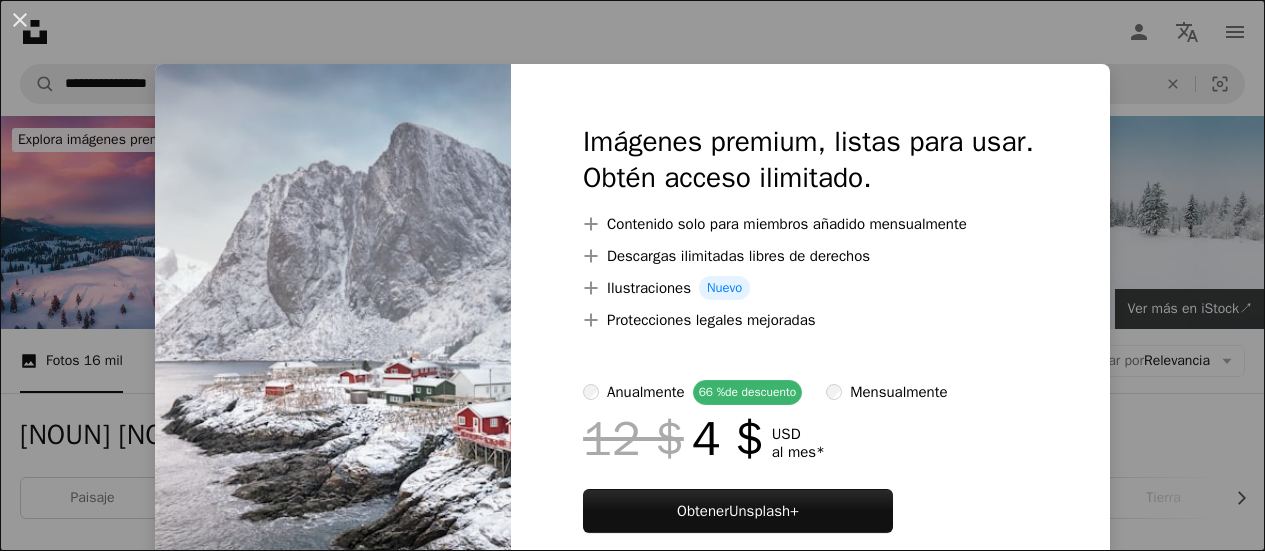 scroll, scrollTop: 600, scrollLeft: 0, axis: vertical 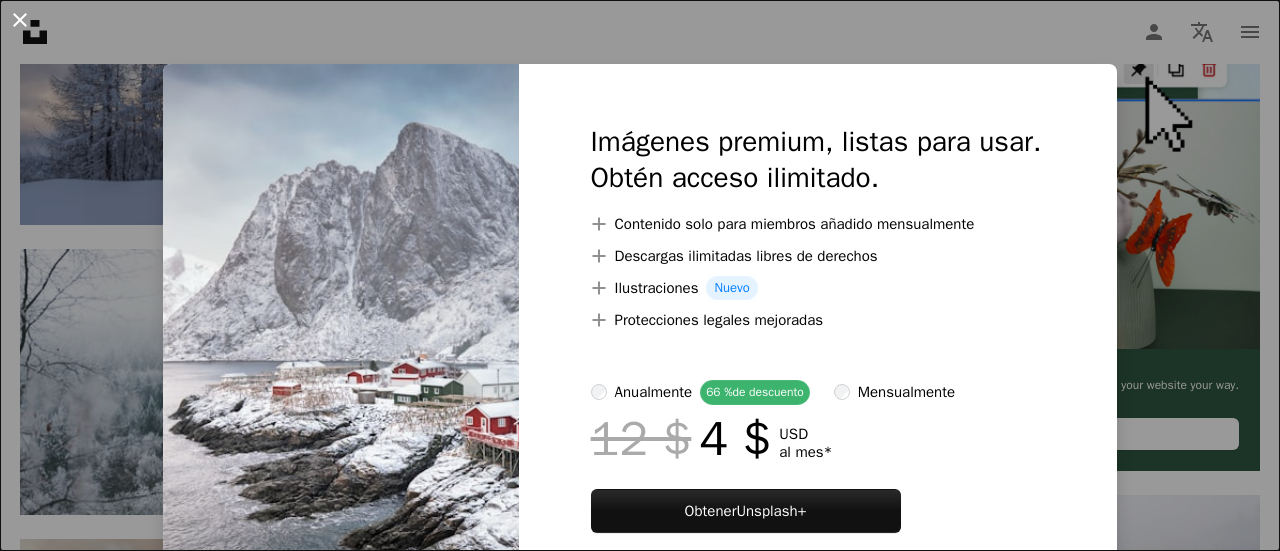 click on "An X shape" at bounding box center [20, 20] 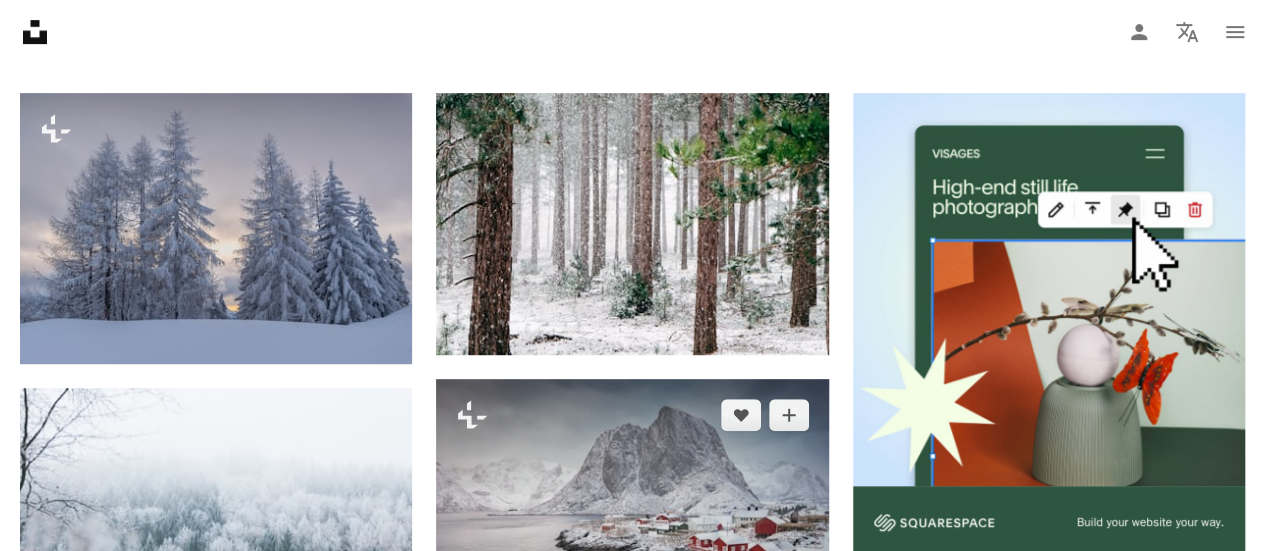 scroll, scrollTop: 400, scrollLeft: 0, axis: vertical 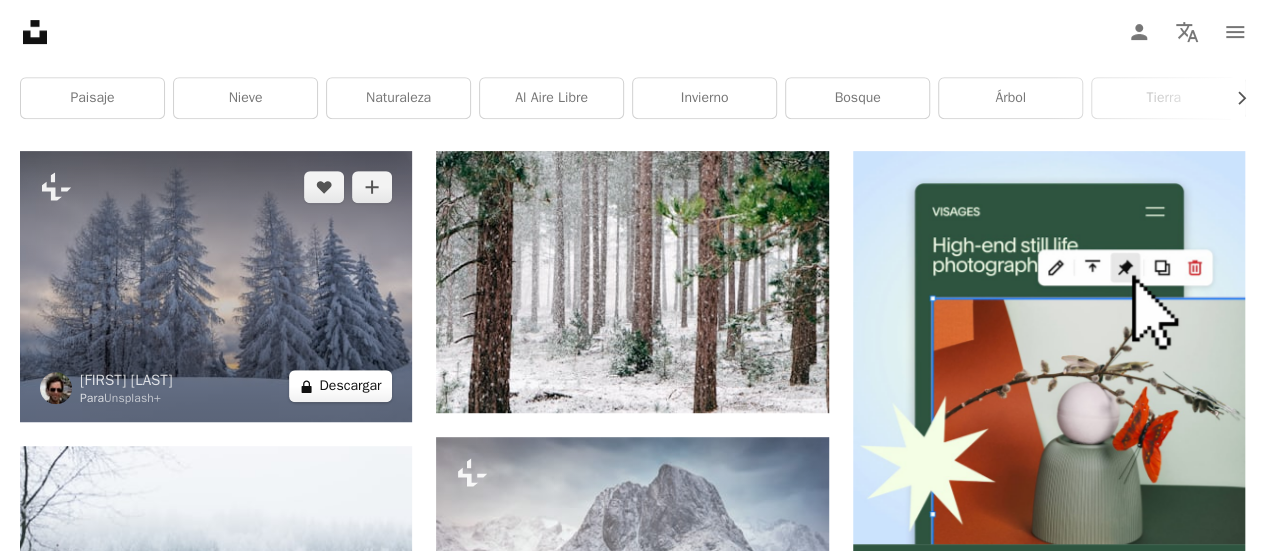 click on "A lock Descargar" at bounding box center (341, 386) 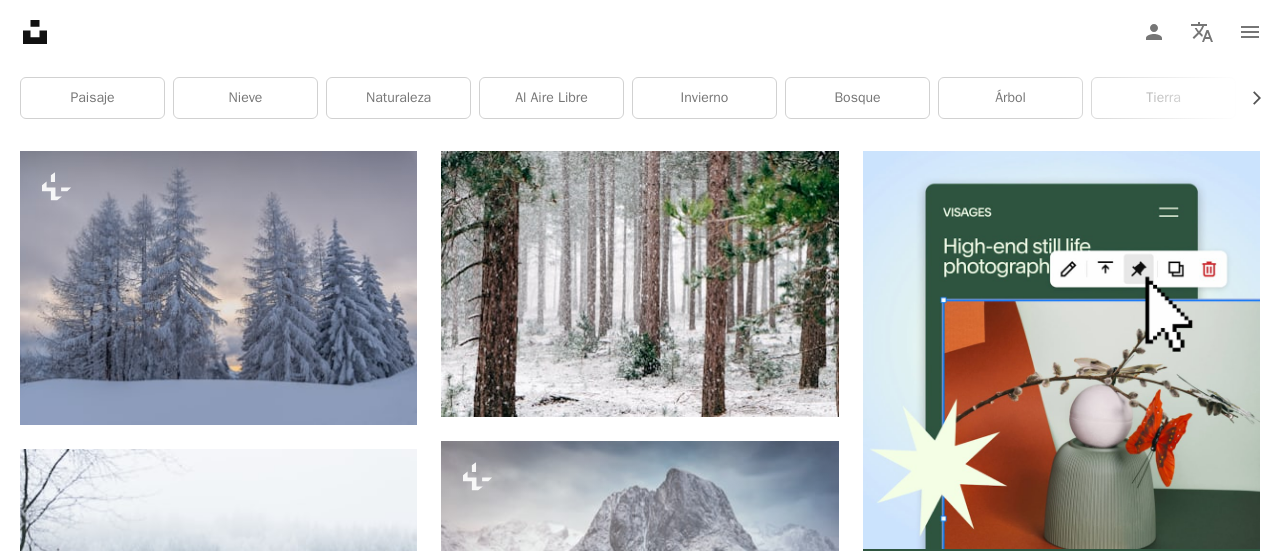 click on "An X shape" at bounding box center [20, 20] 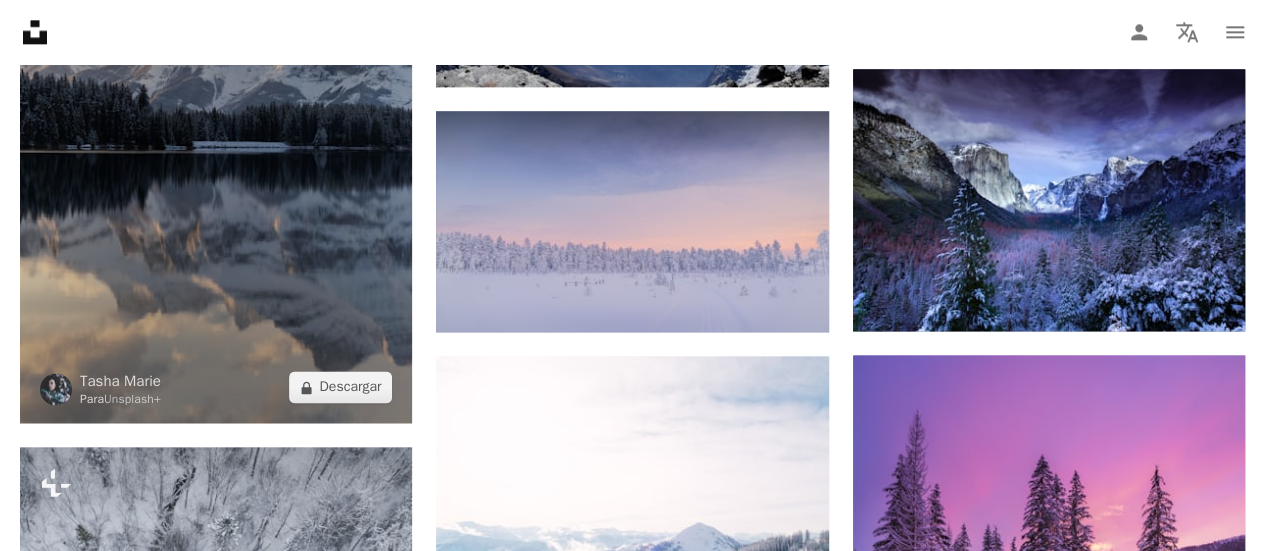 scroll, scrollTop: 1300, scrollLeft: 0, axis: vertical 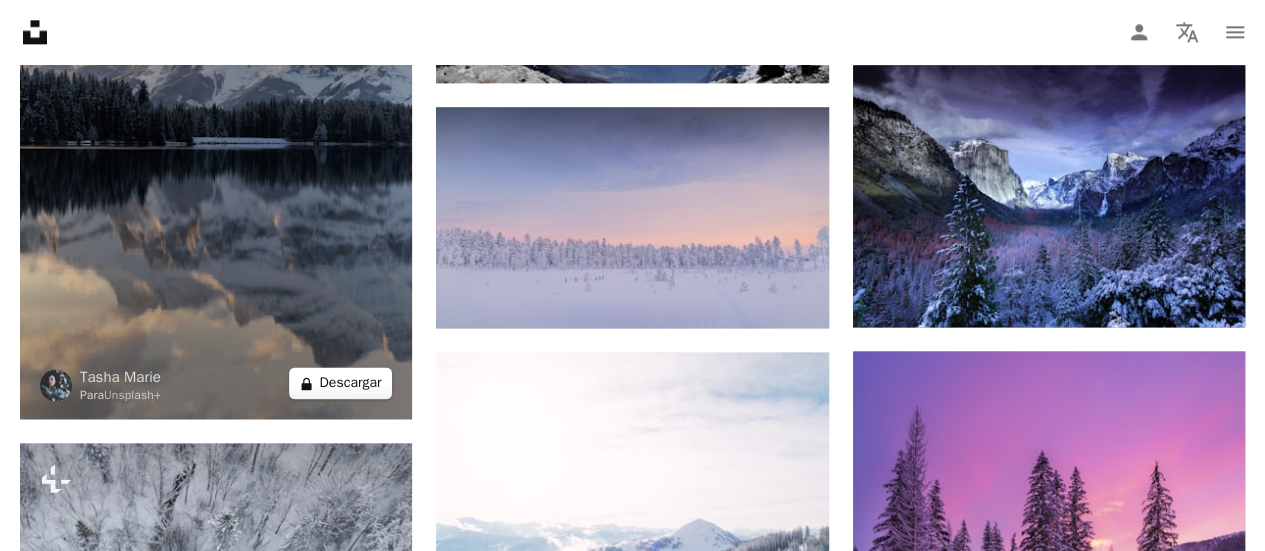click on "A lock Descargar" at bounding box center (341, 383) 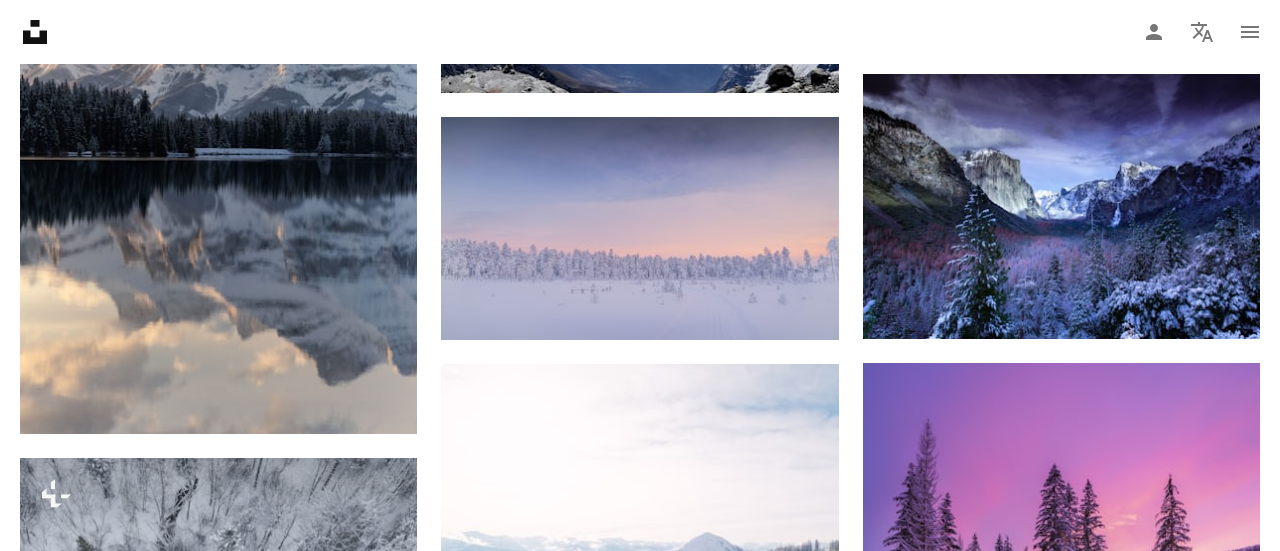 click on "An X shape" at bounding box center (20, 20) 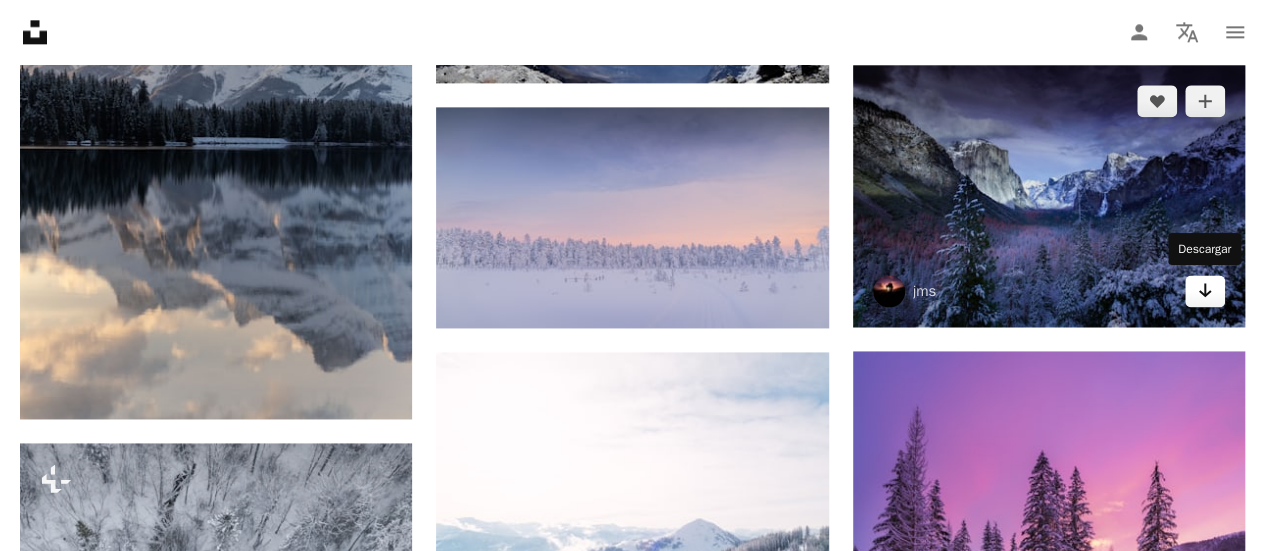 click on "Arrow pointing down" 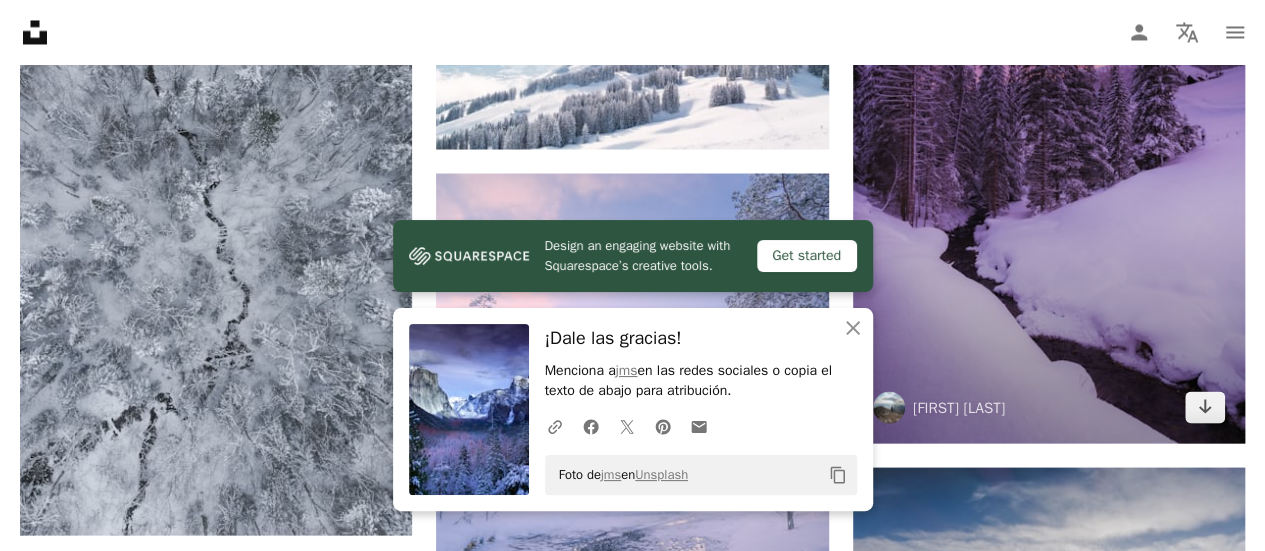 scroll, scrollTop: 1800, scrollLeft: 0, axis: vertical 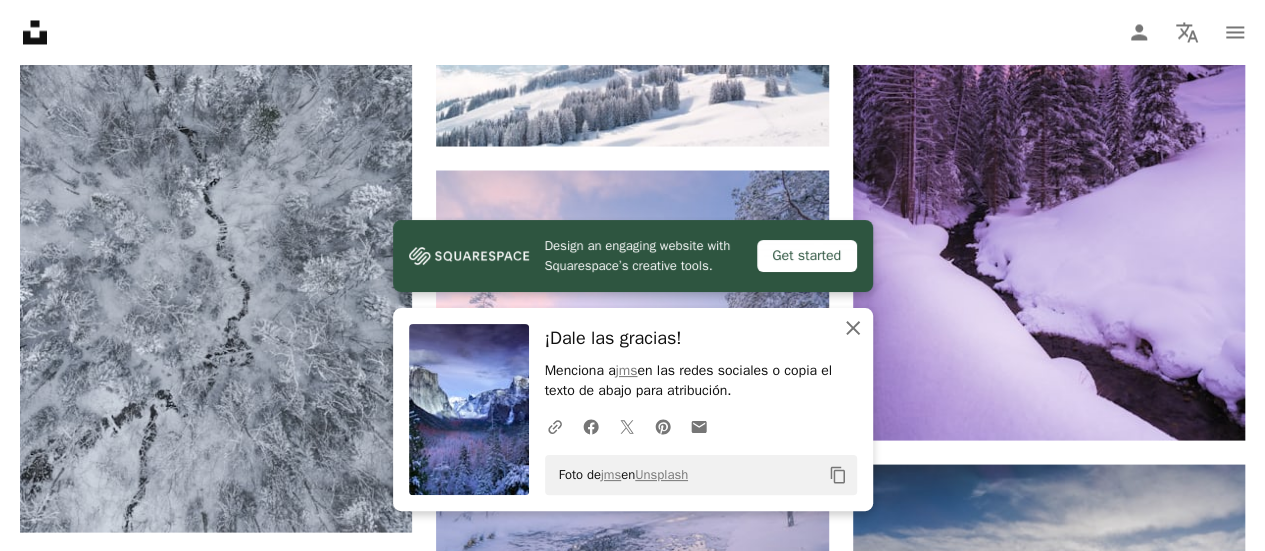 click 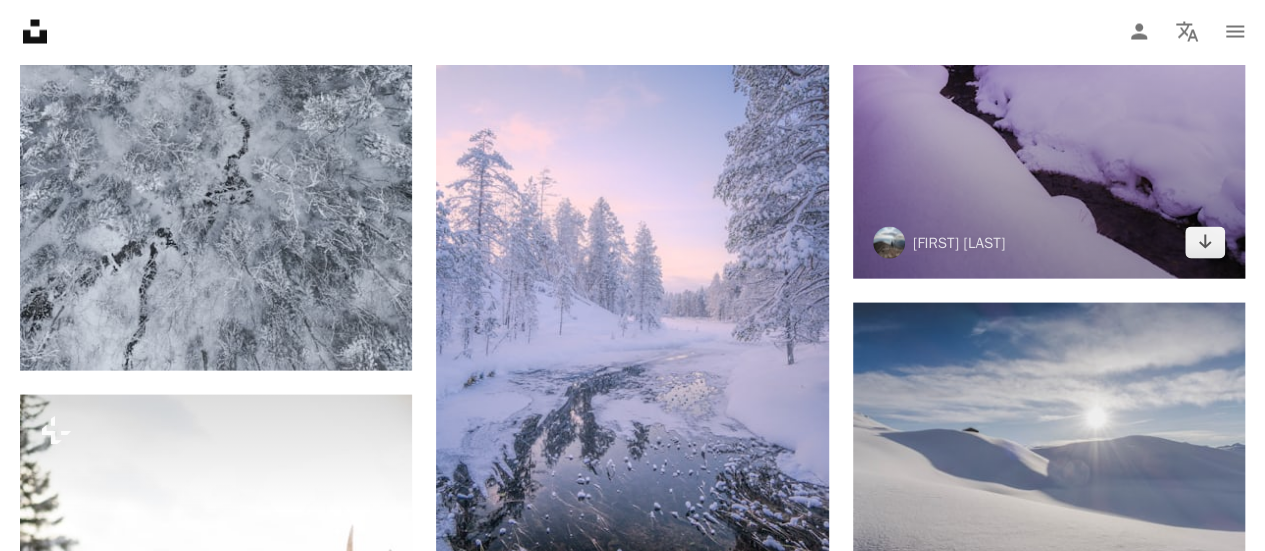 scroll, scrollTop: 2100, scrollLeft: 0, axis: vertical 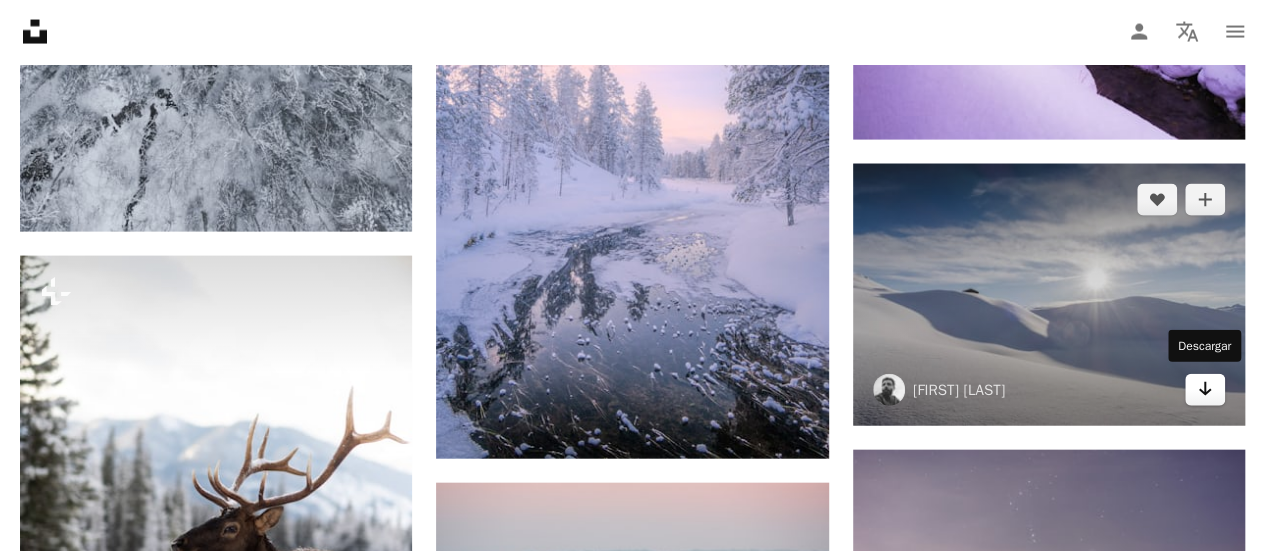 click on "Arrow pointing down" 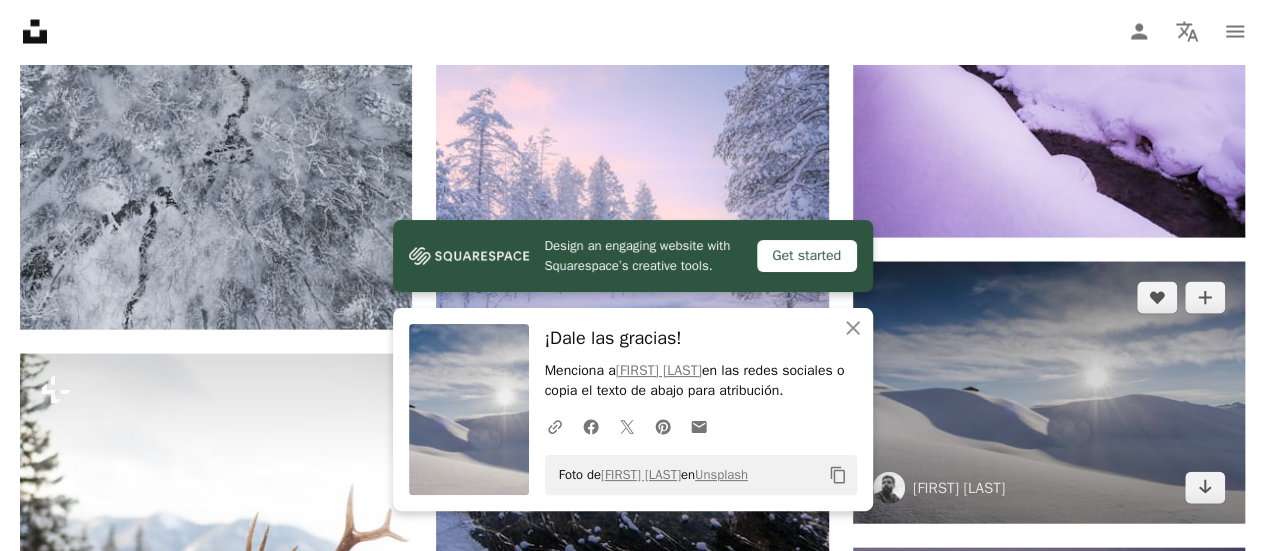 scroll, scrollTop: 2000, scrollLeft: 0, axis: vertical 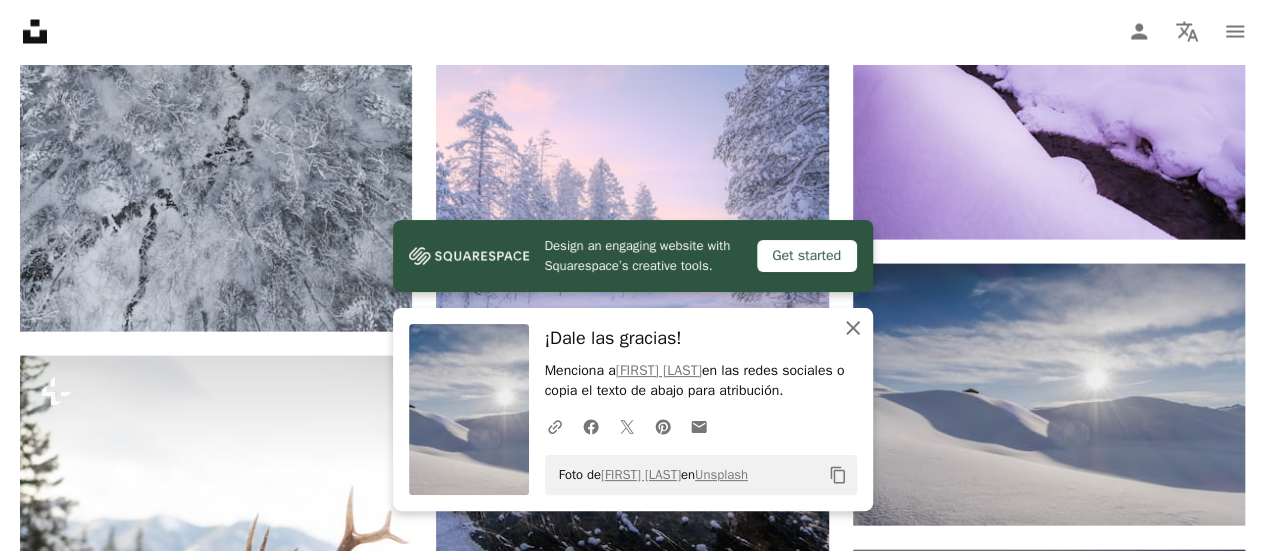 click on "An X shape" 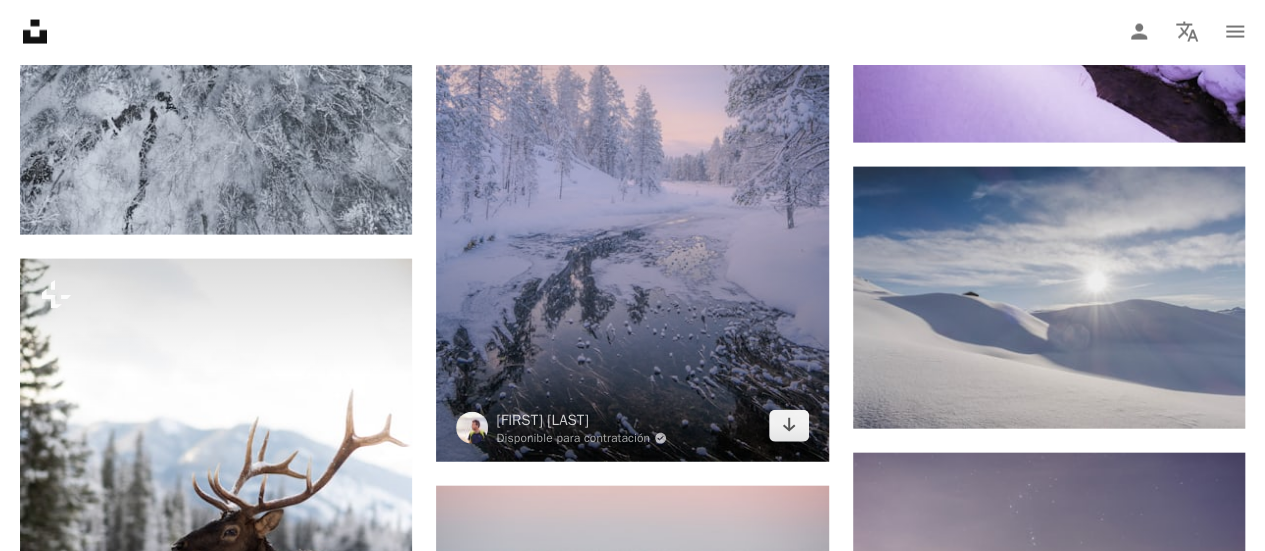 scroll, scrollTop: 2100, scrollLeft: 0, axis: vertical 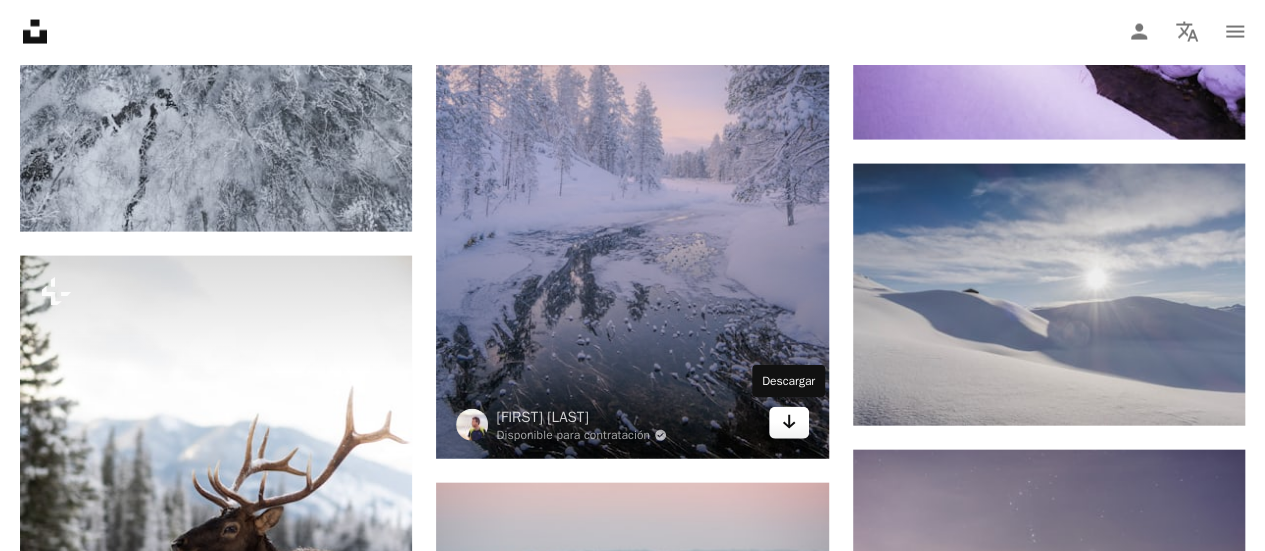 click 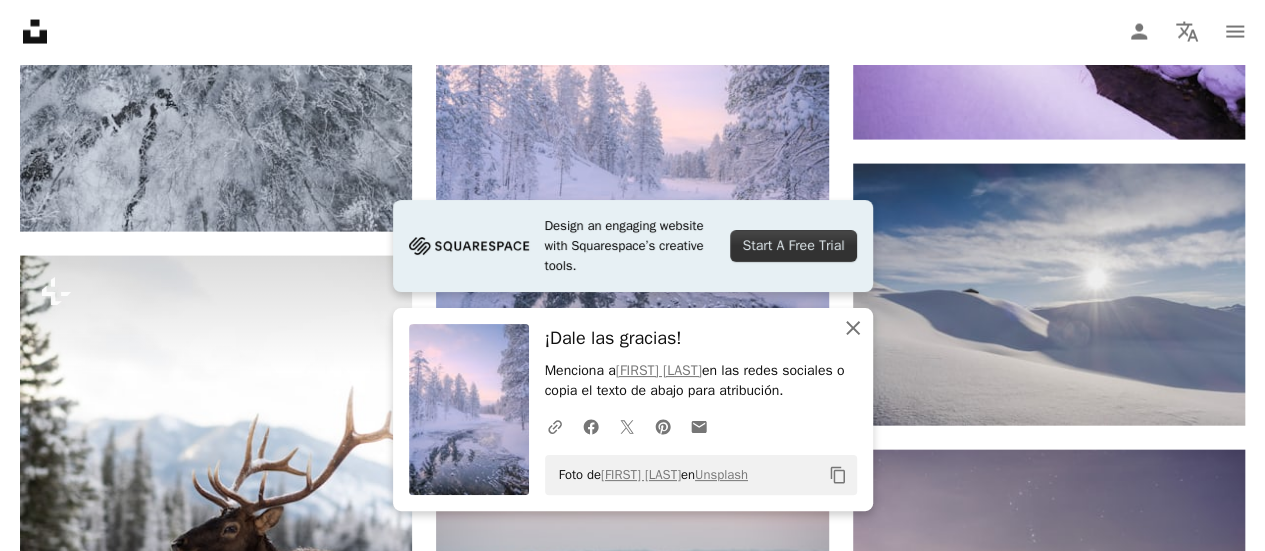 click on "An X shape" 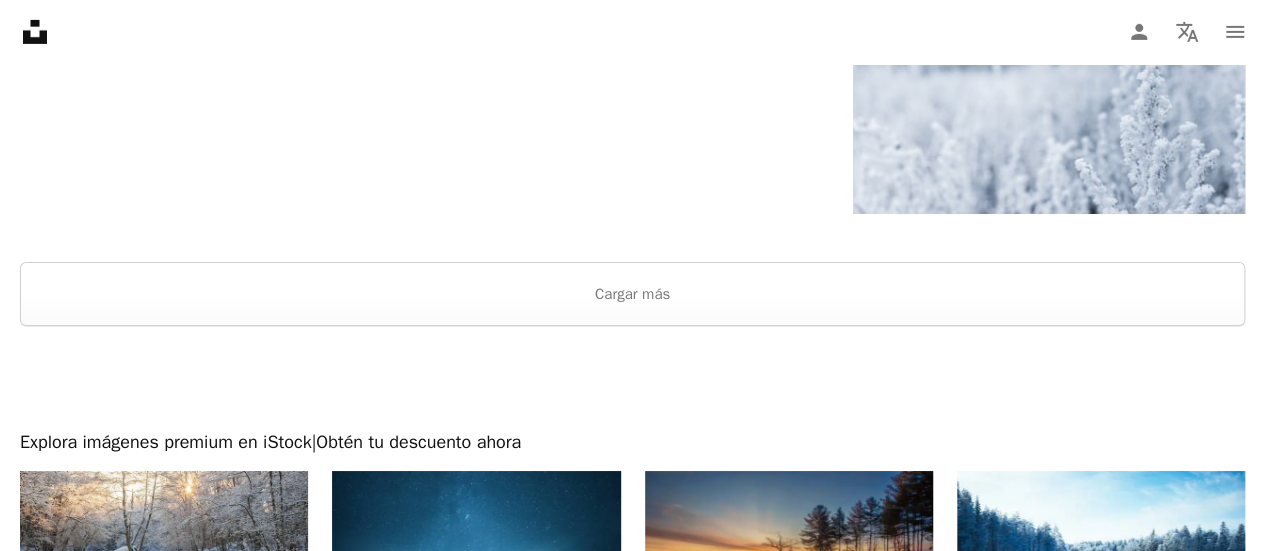 scroll, scrollTop: 3400, scrollLeft: 0, axis: vertical 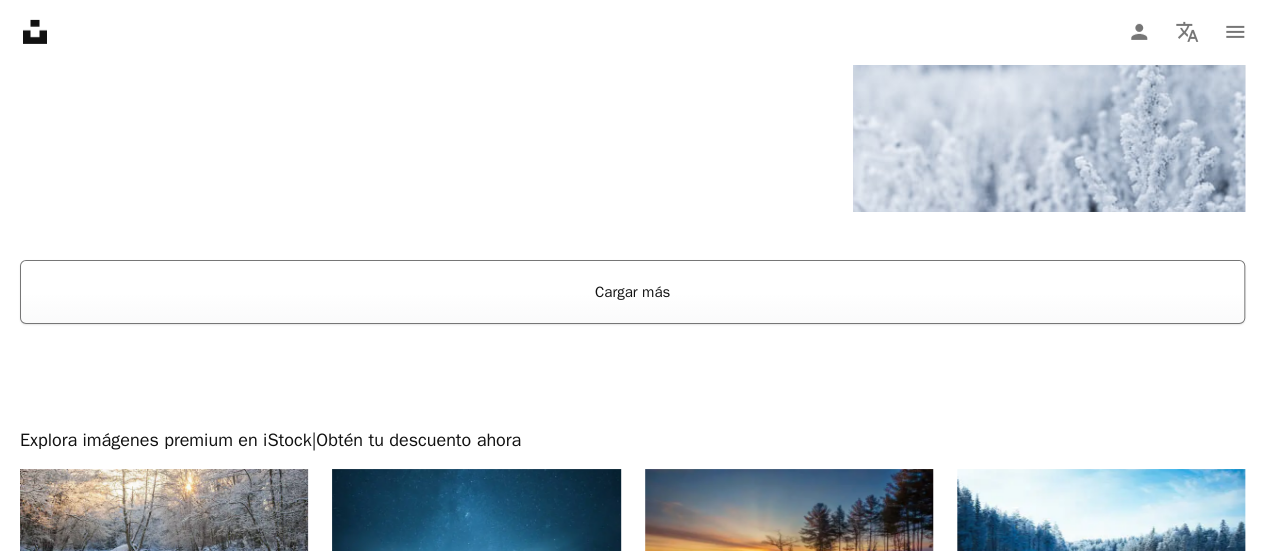 click on "Cargar más" at bounding box center [632, 292] 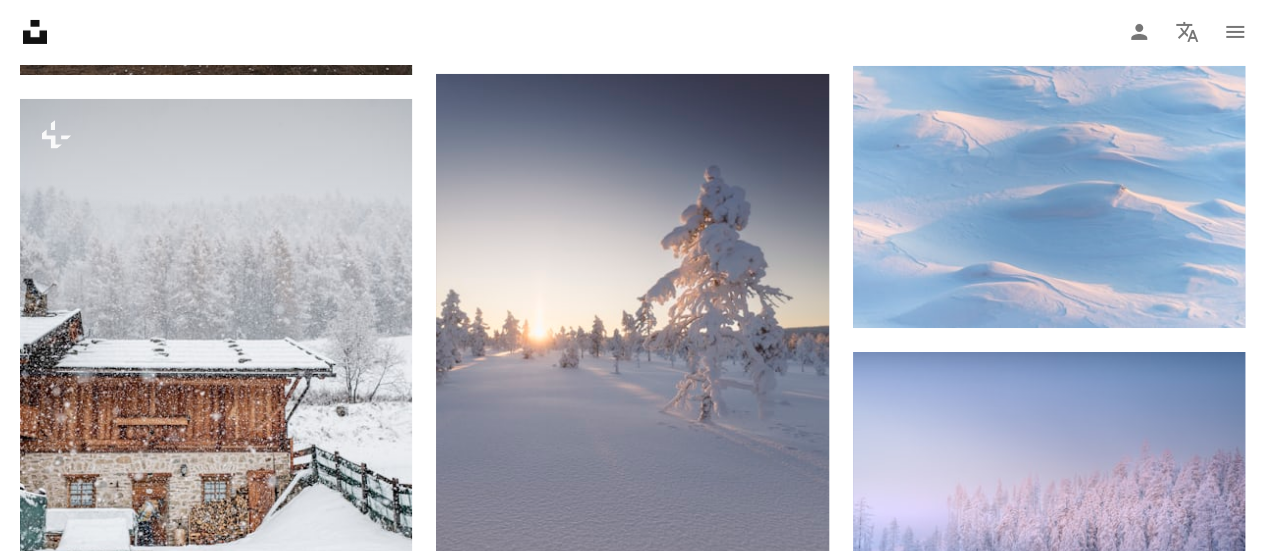 scroll, scrollTop: 3600, scrollLeft: 0, axis: vertical 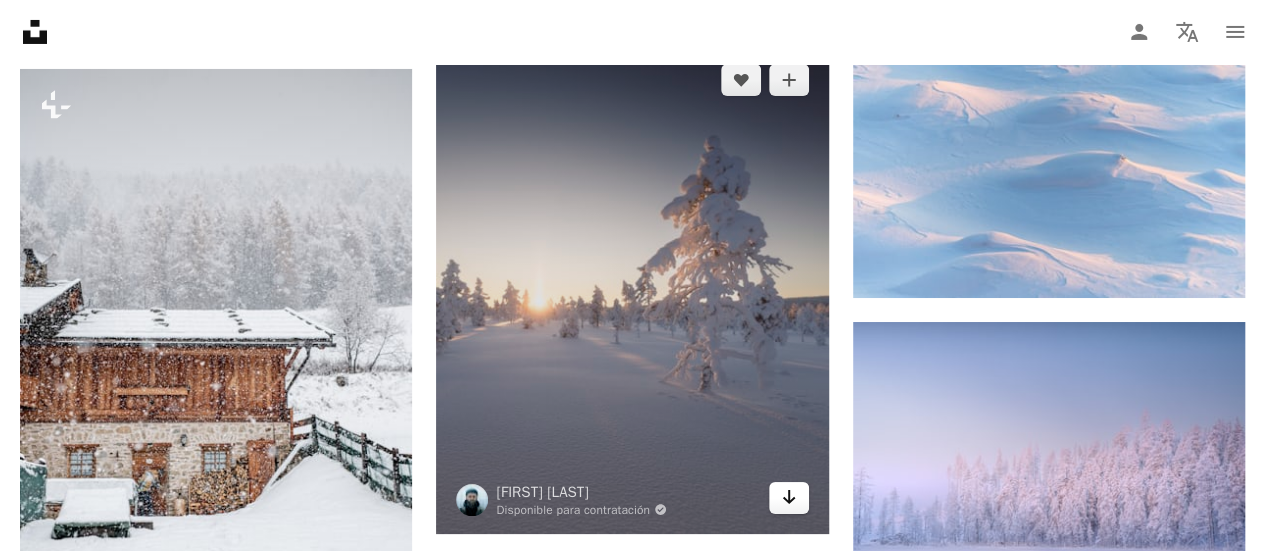 click on "Arrow pointing down" 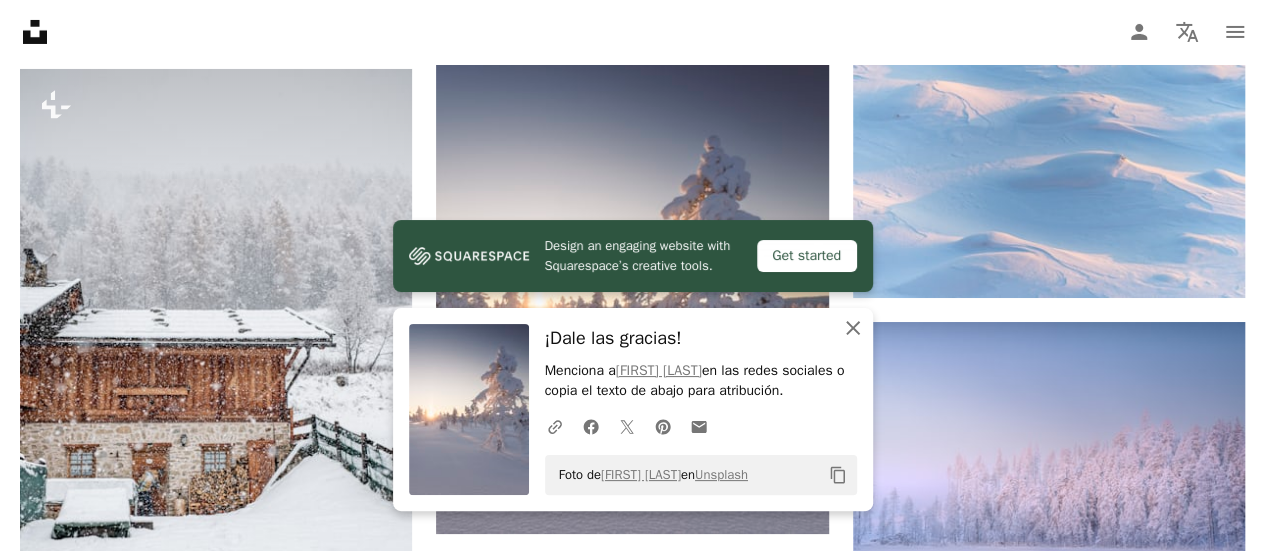 click on "An X shape" 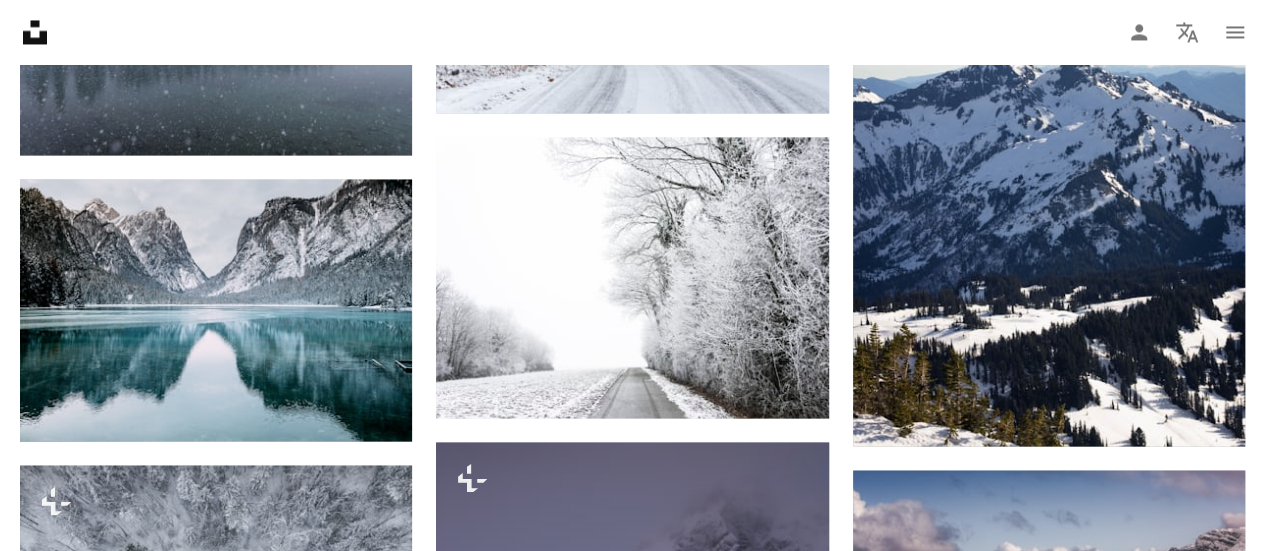 scroll, scrollTop: 5600, scrollLeft: 0, axis: vertical 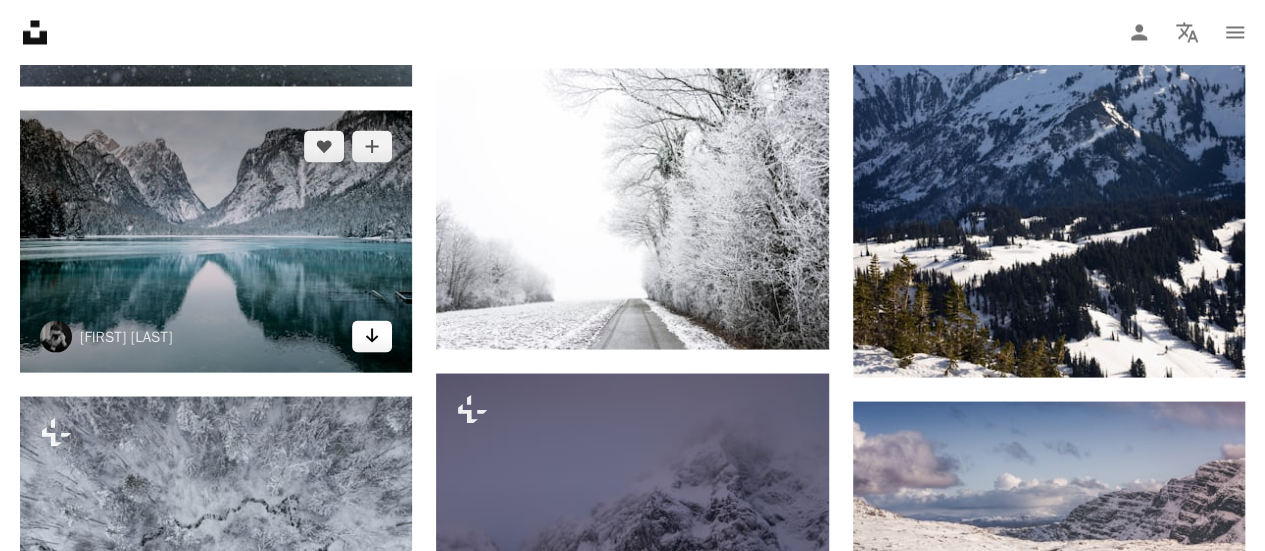 click on "Arrow pointing down" 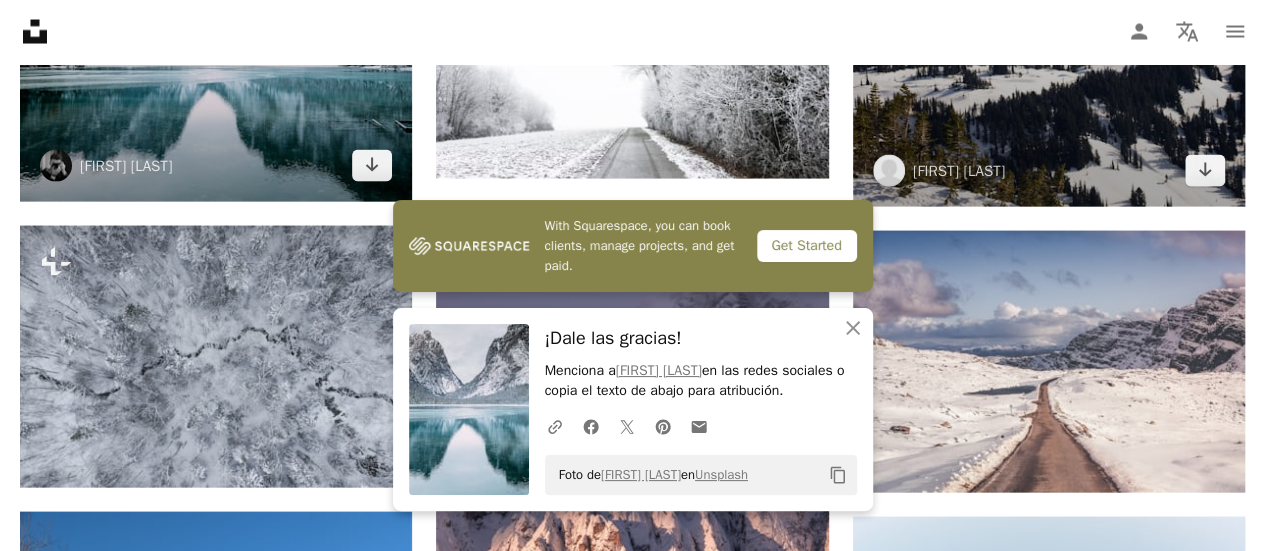 scroll, scrollTop: 5800, scrollLeft: 0, axis: vertical 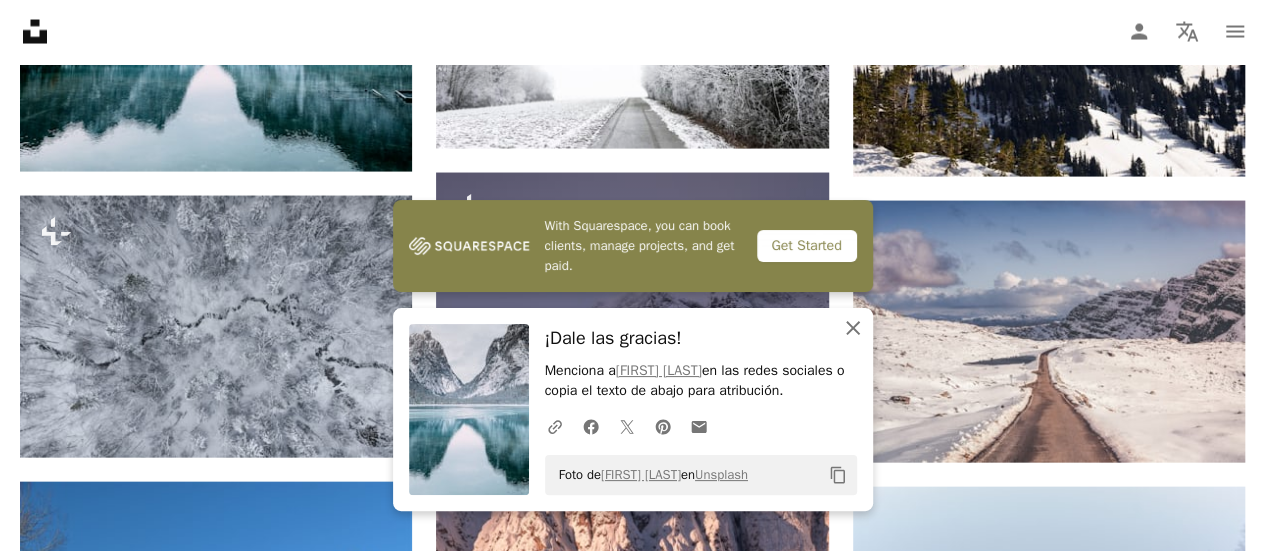 click on "An X shape" 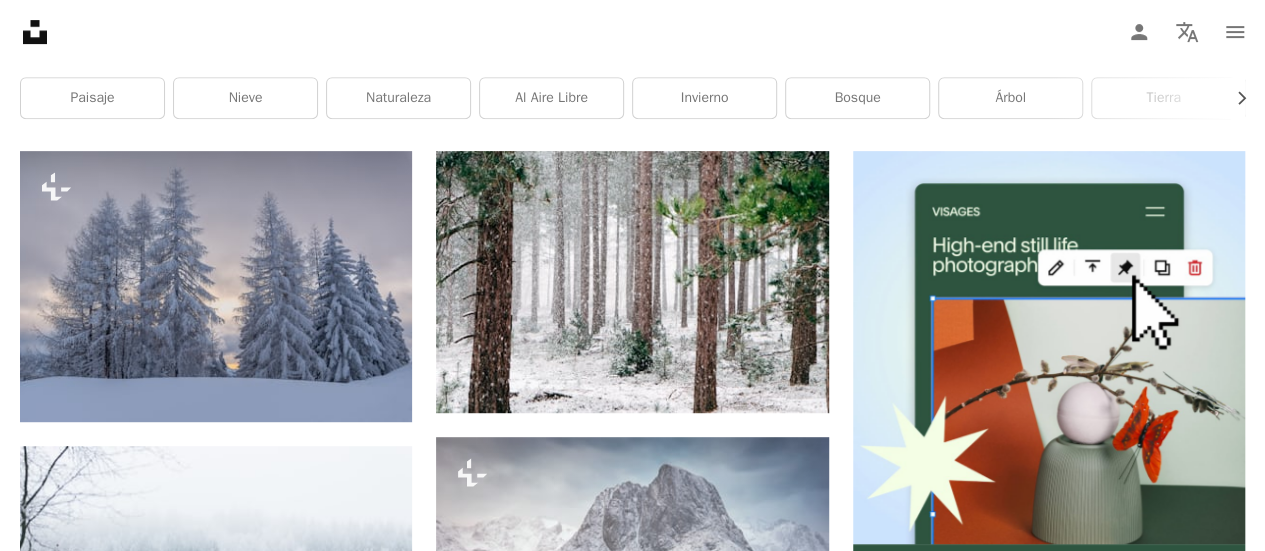 scroll, scrollTop: 0, scrollLeft: 0, axis: both 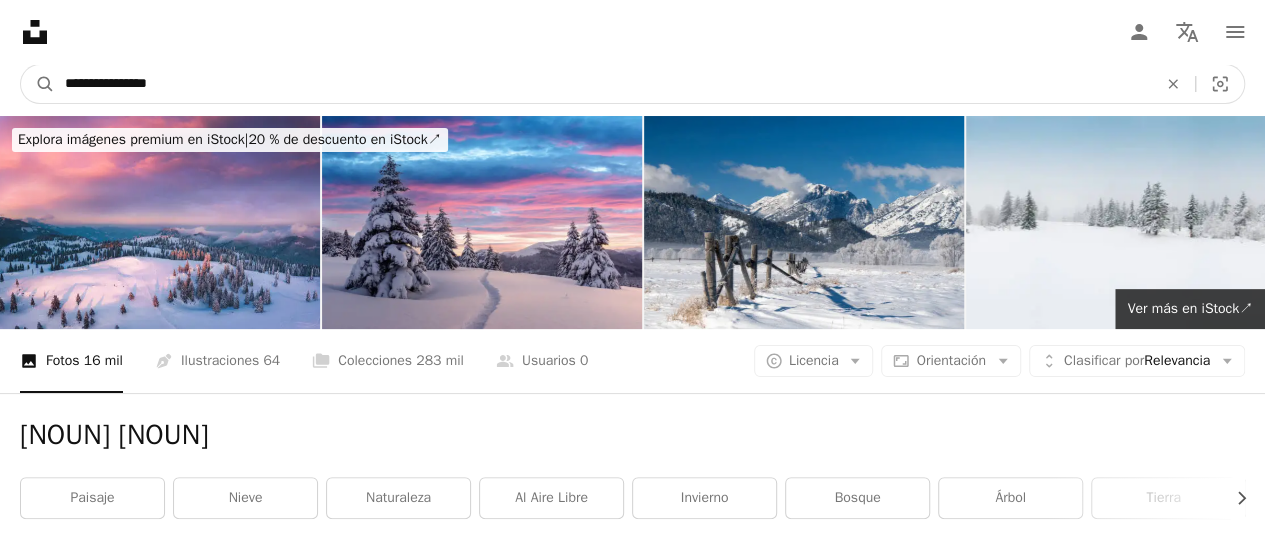 click on "**********" at bounding box center (603, 84) 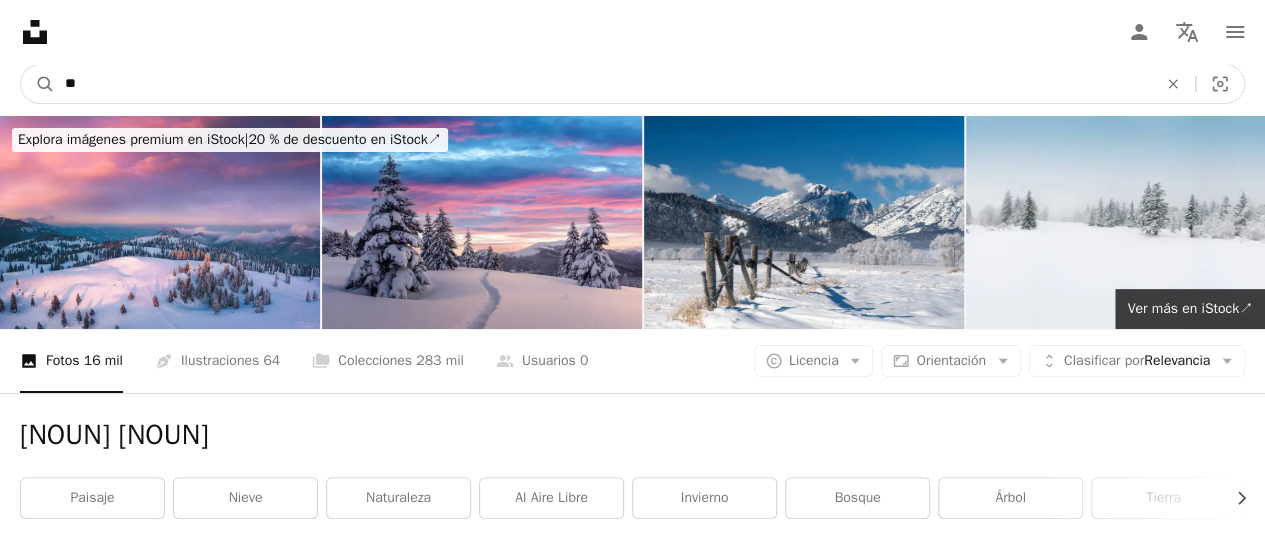 type on "*" 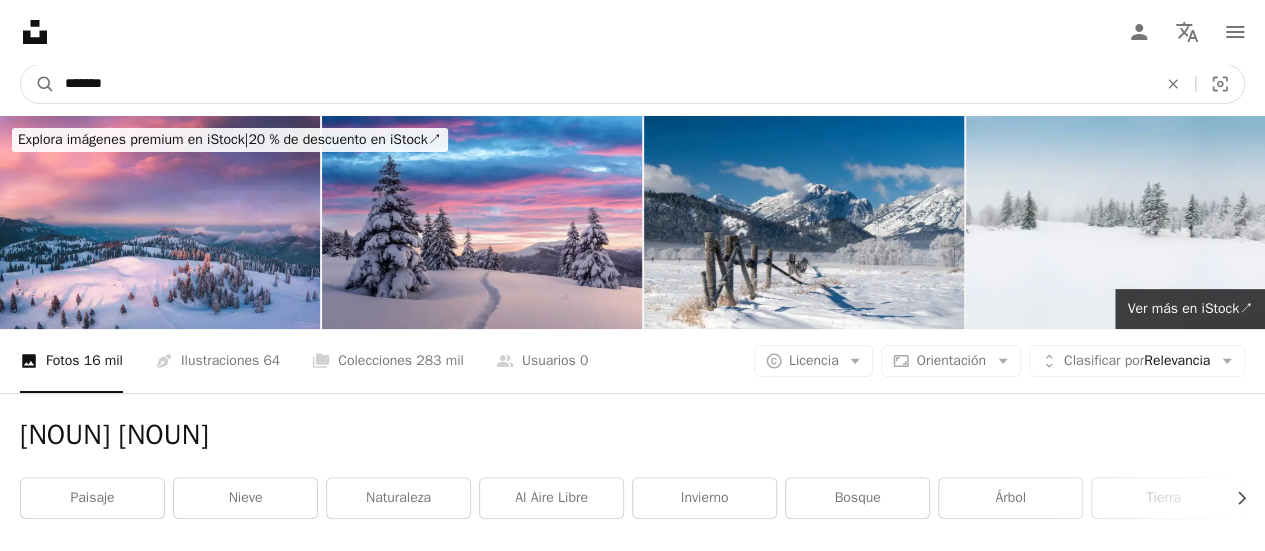 type on "*******" 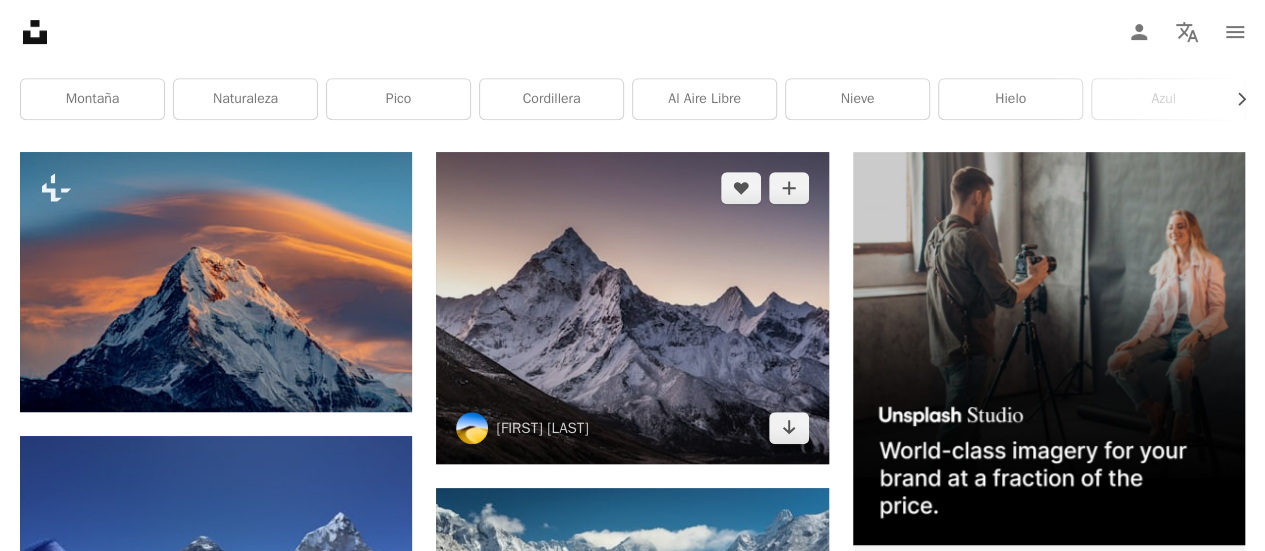 scroll, scrollTop: 400, scrollLeft: 0, axis: vertical 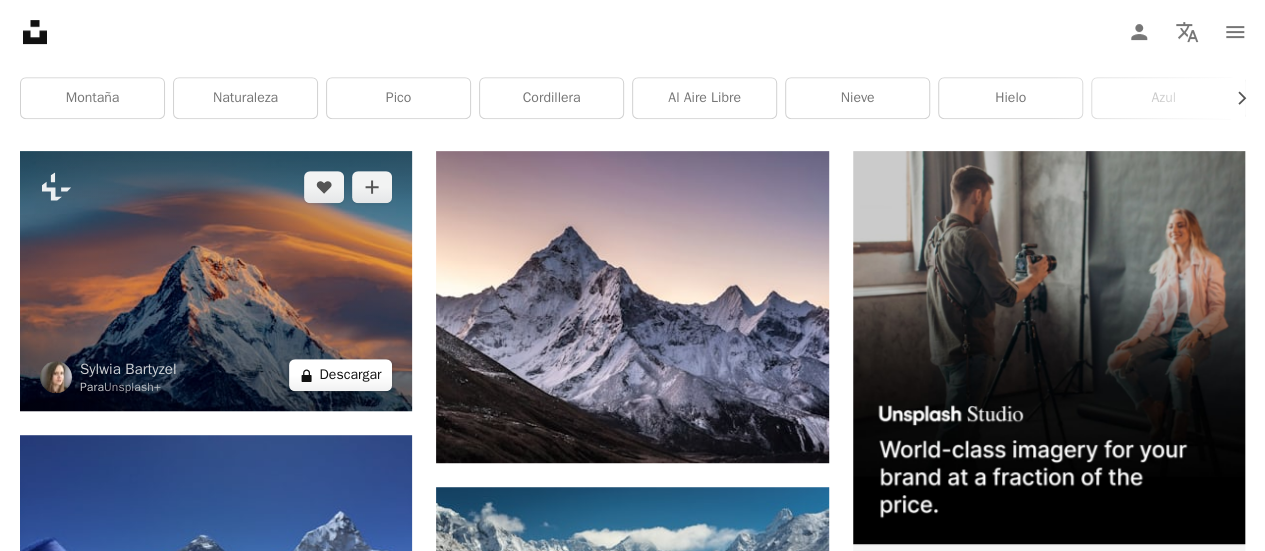 click on "A lock Descargar" at bounding box center (341, 375) 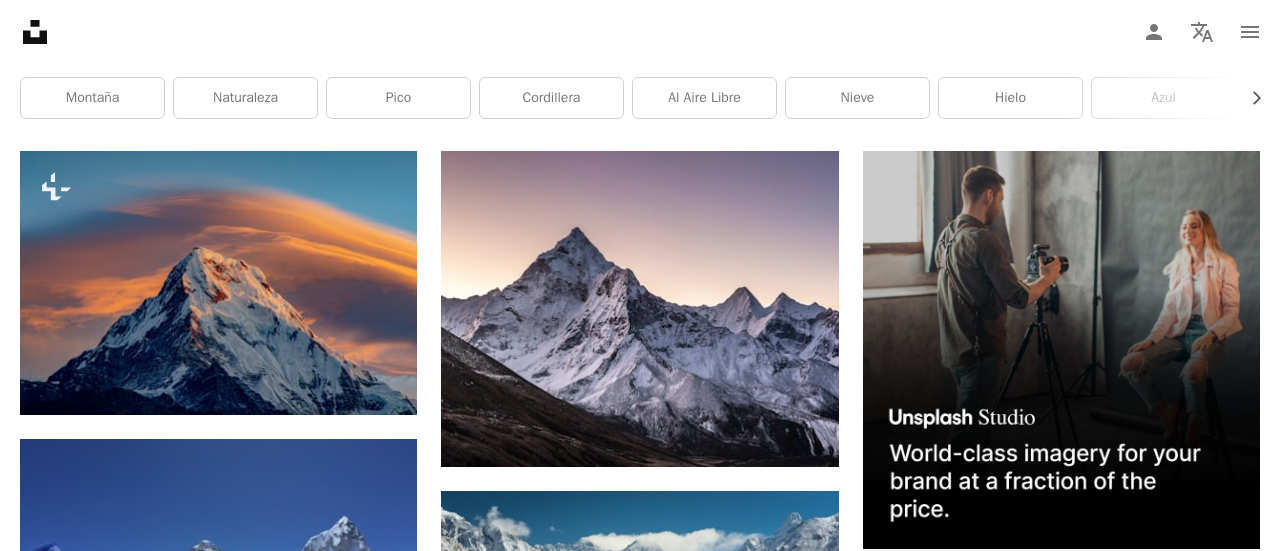 click on "An X shape" at bounding box center [20, 20] 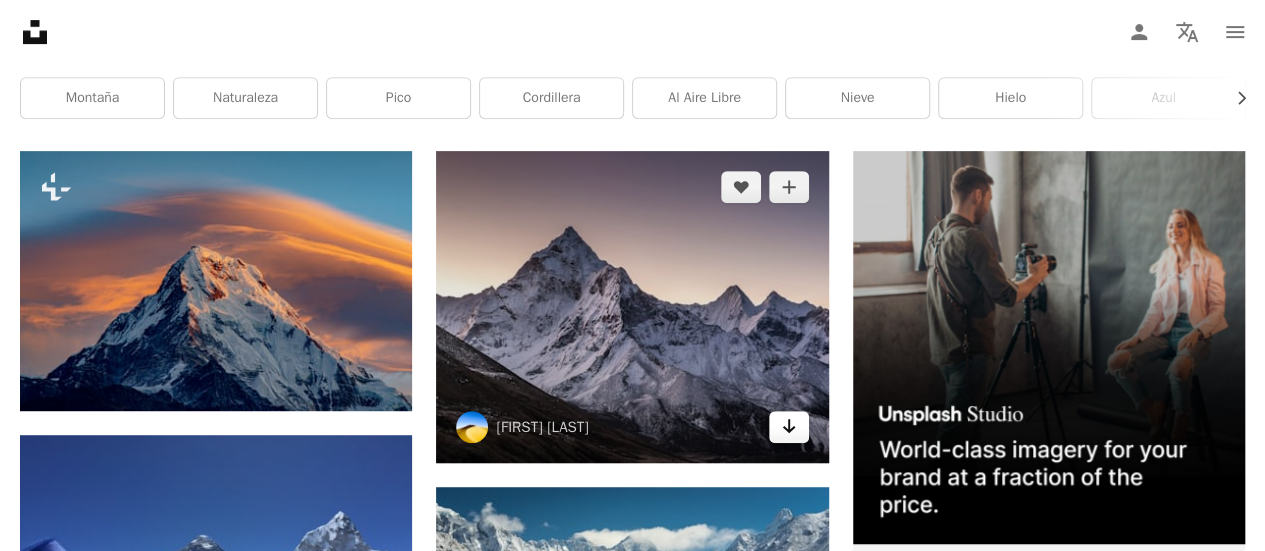 click on "Arrow pointing down" 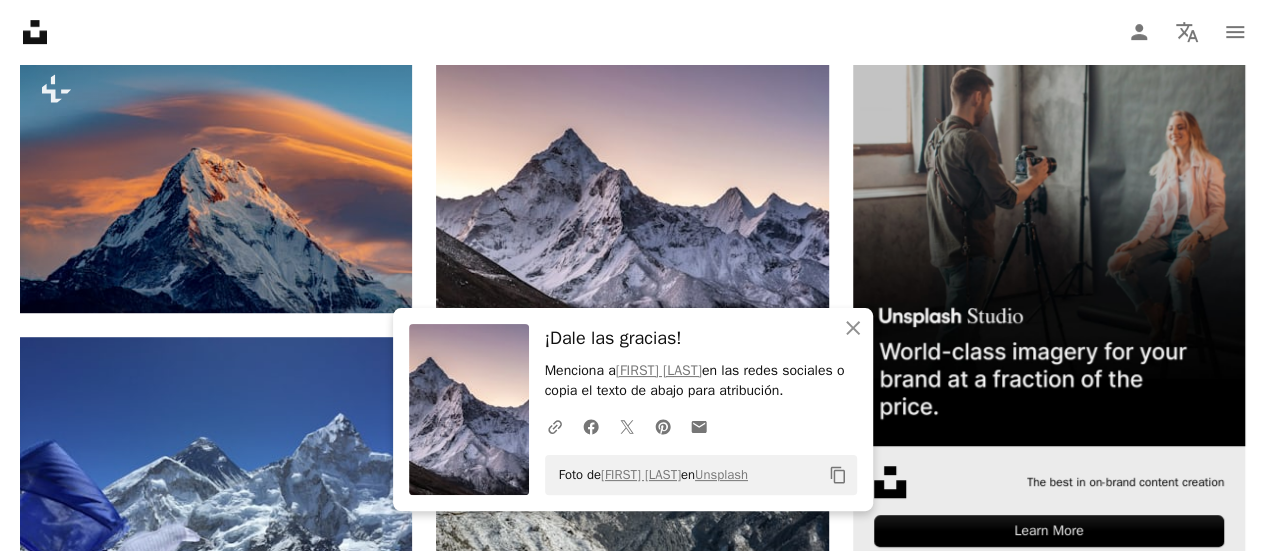 scroll, scrollTop: 500, scrollLeft: 0, axis: vertical 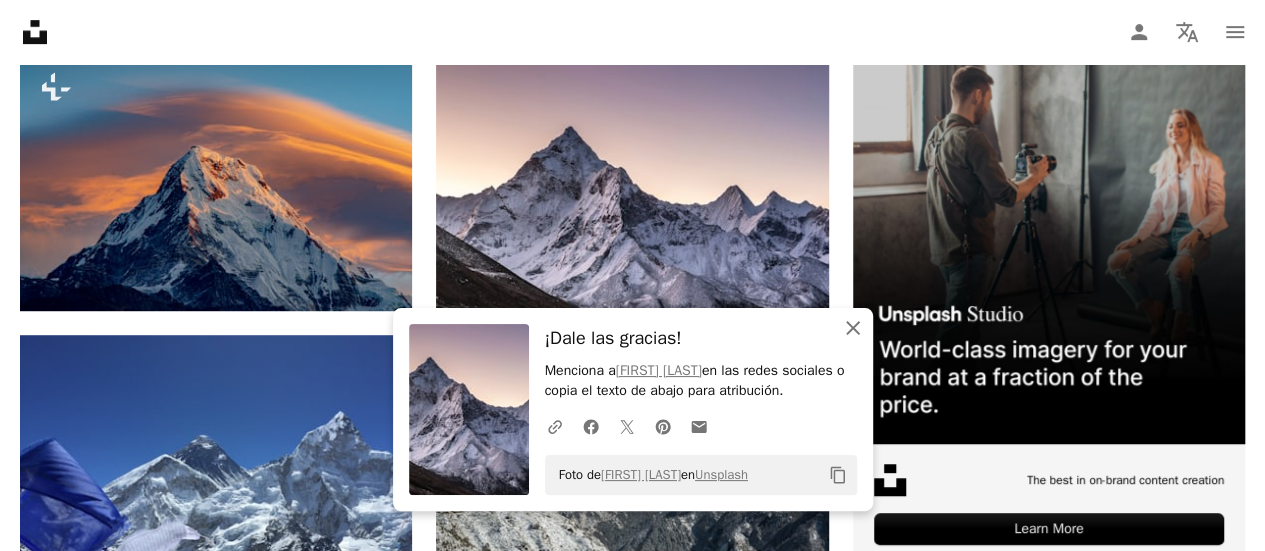 click 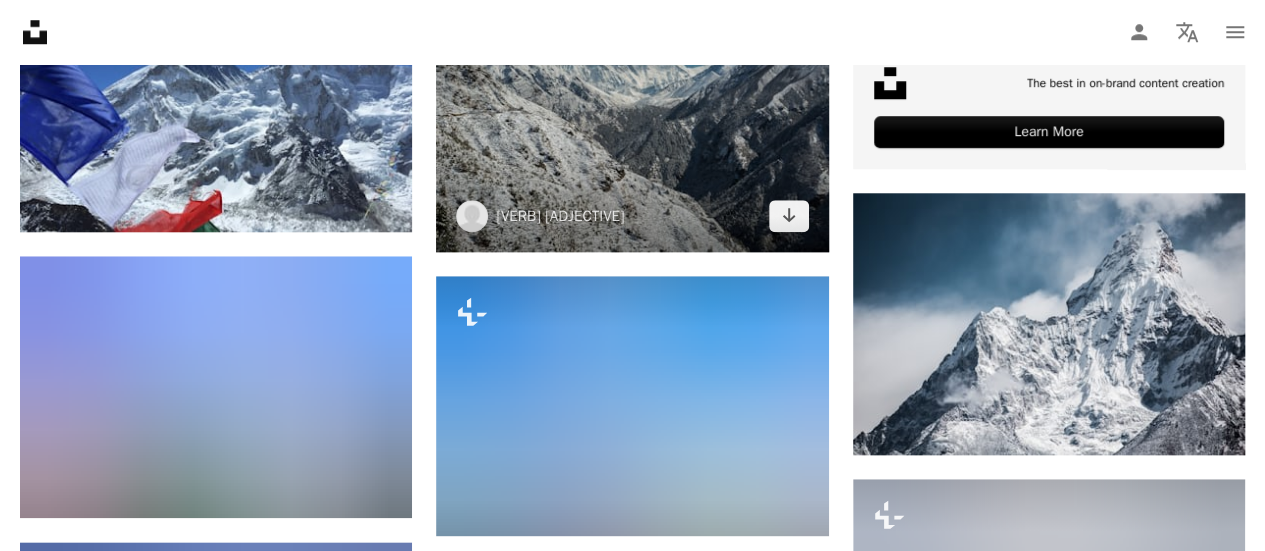 scroll, scrollTop: 900, scrollLeft: 0, axis: vertical 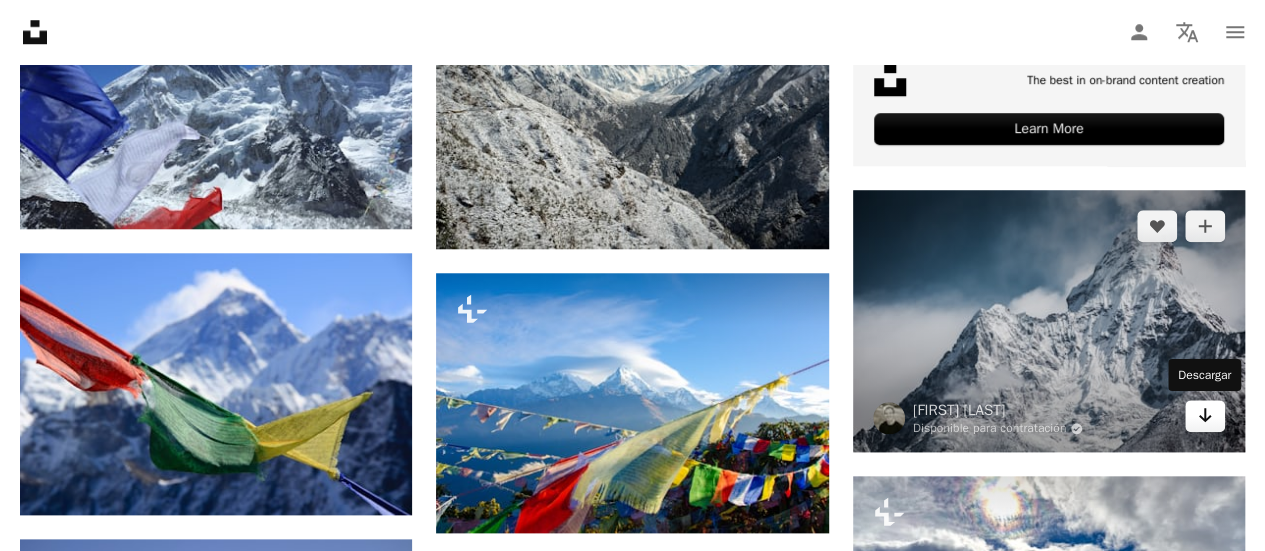 click 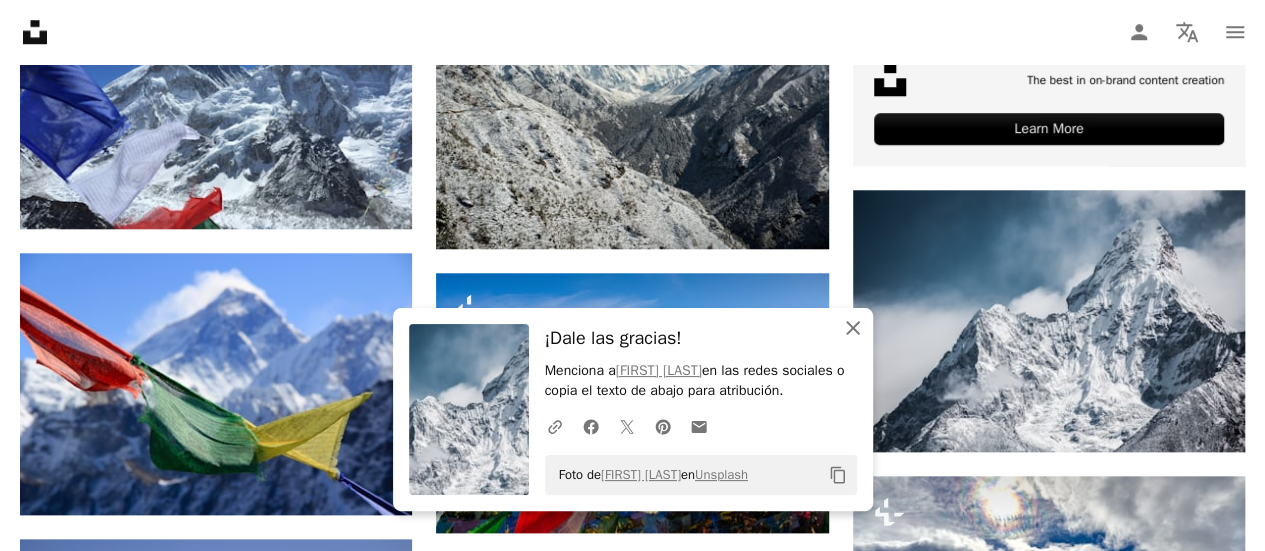 click on "An X shape" 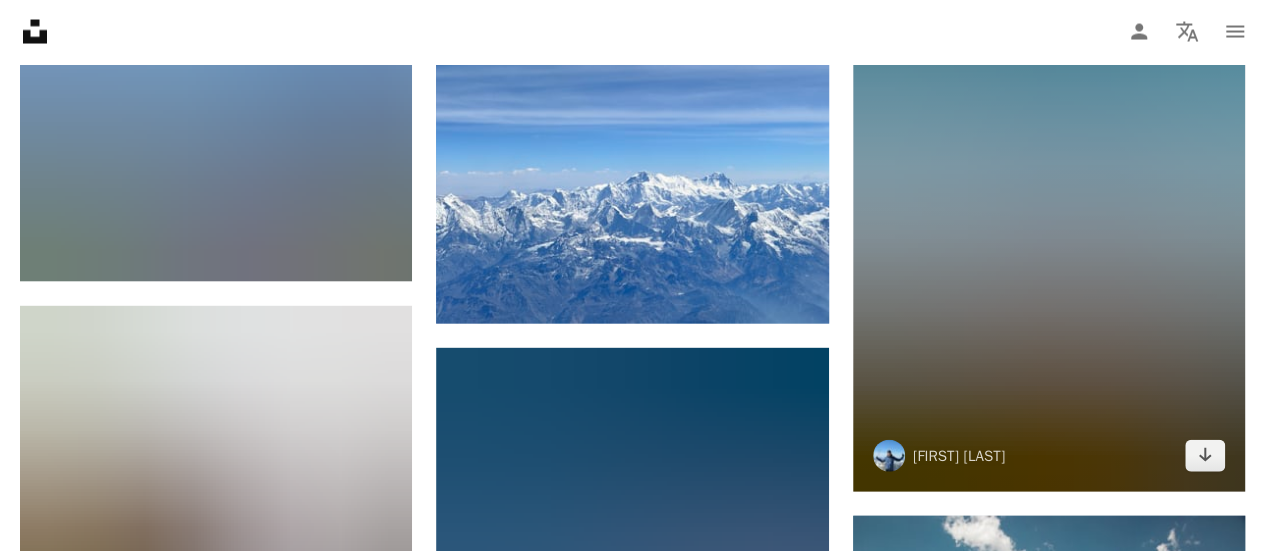 scroll, scrollTop: 2000, scrollLeft: 0, axis: vertical 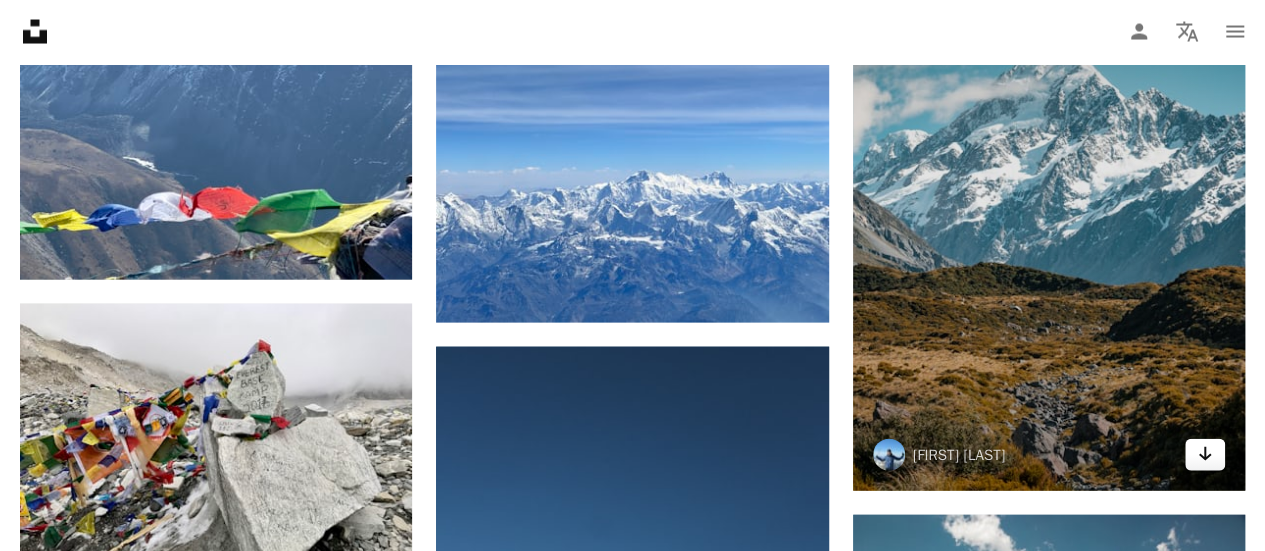 click on "Arrow pointing down" 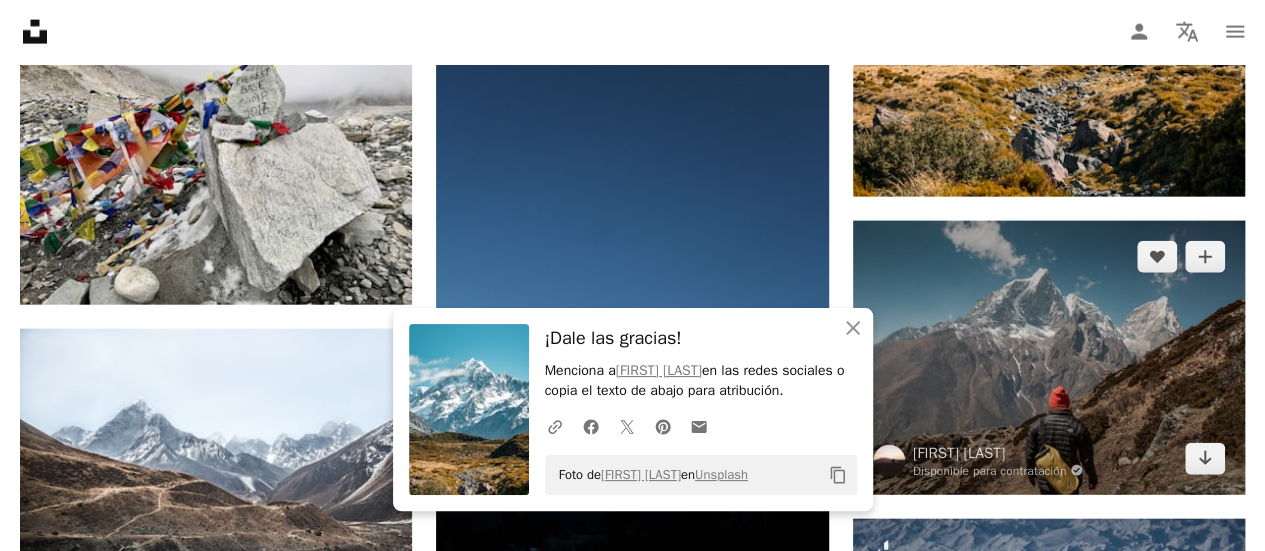 scroll, scrollTop: 2400, scrollLeft: 0, axis: vertical 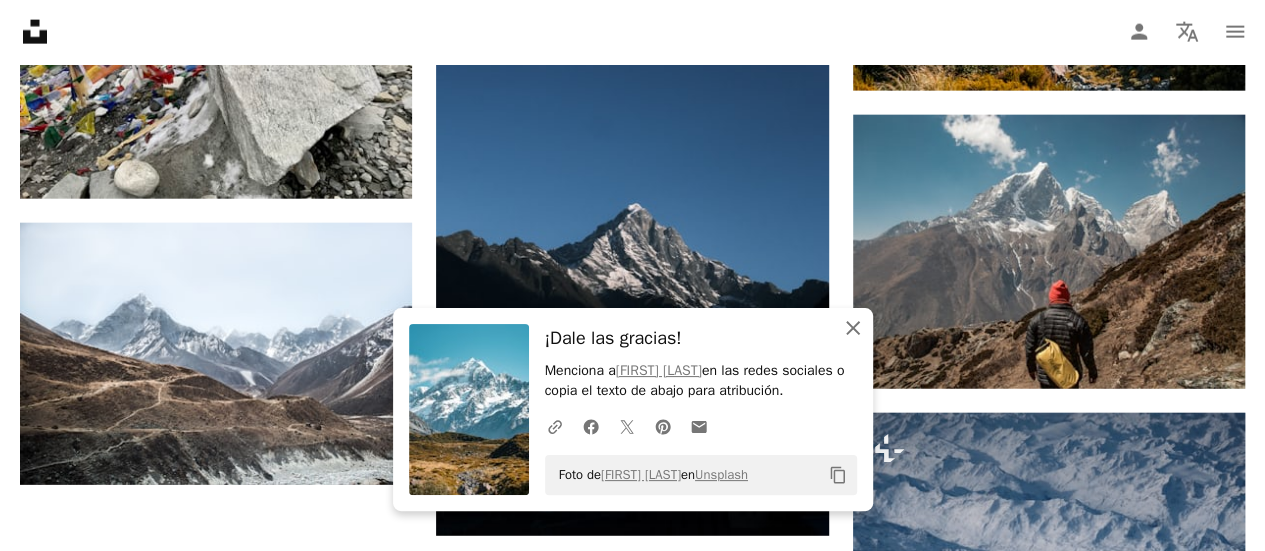 click 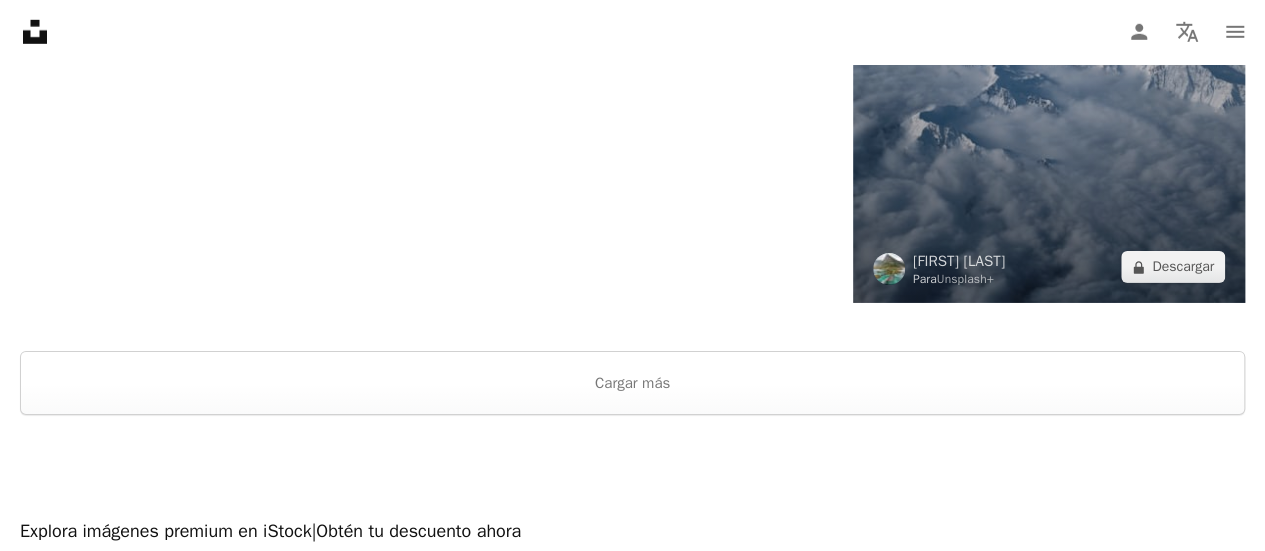 scroll, scrollTop: 3100, scrollLeft: 0, axis: vertical 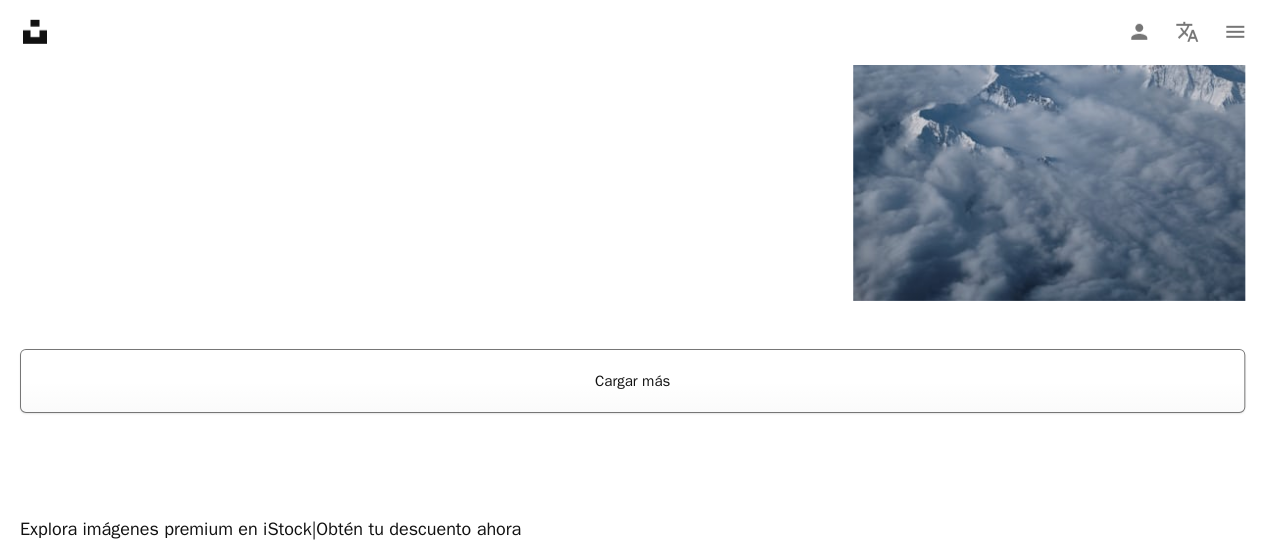 click on "Cargar más" at bounding box center (632, 381) 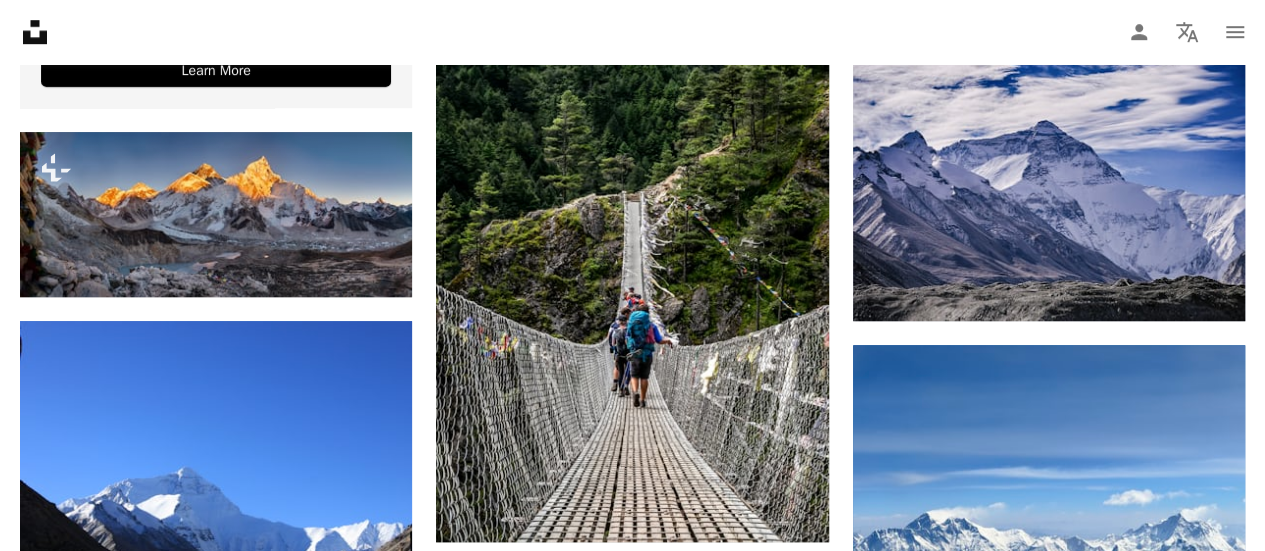 scroll, scrollTop: 4500, scrollLeft: 0, axis: vertical 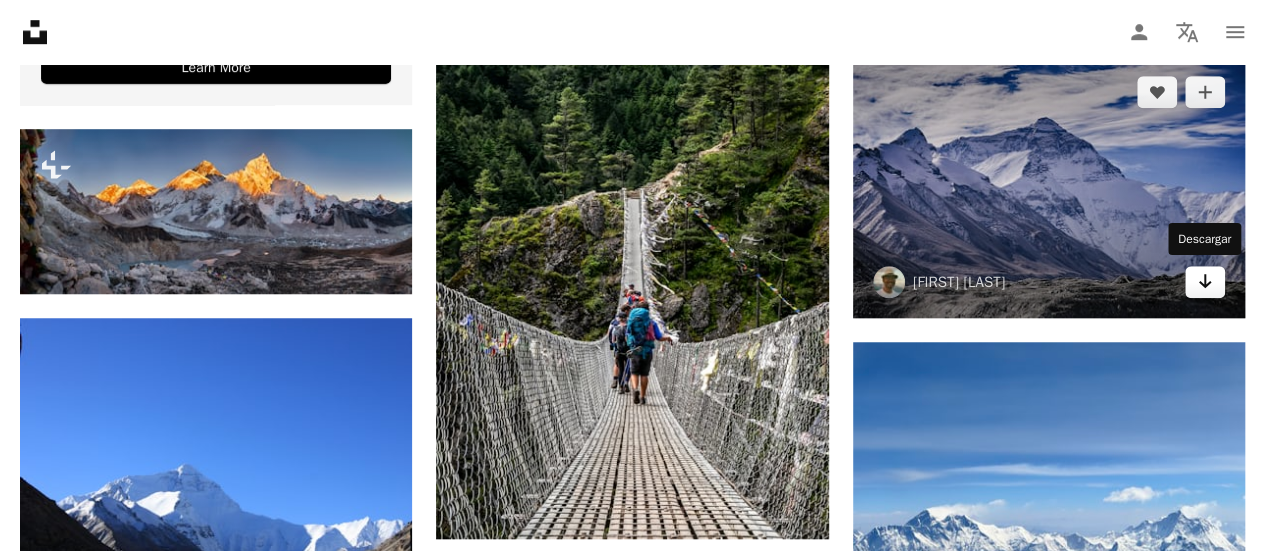 click on "Arrow pointing down" at bounding box center (1205, 282) 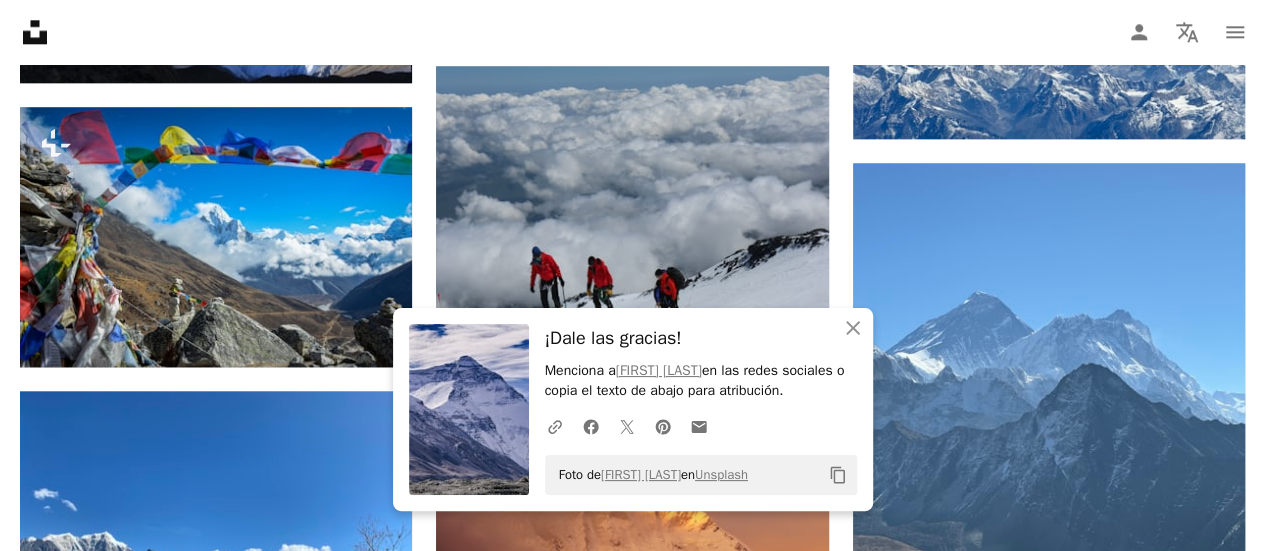 scroll, scrollTop: 5000, scrollLeft: 0, axis: vertical 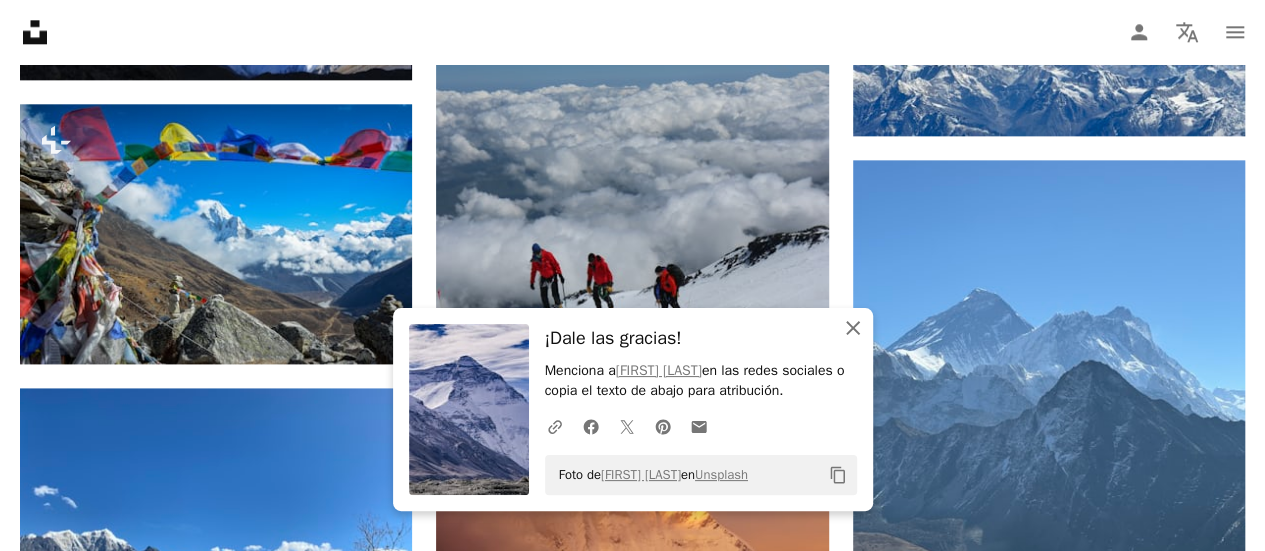 click on "An X shape" 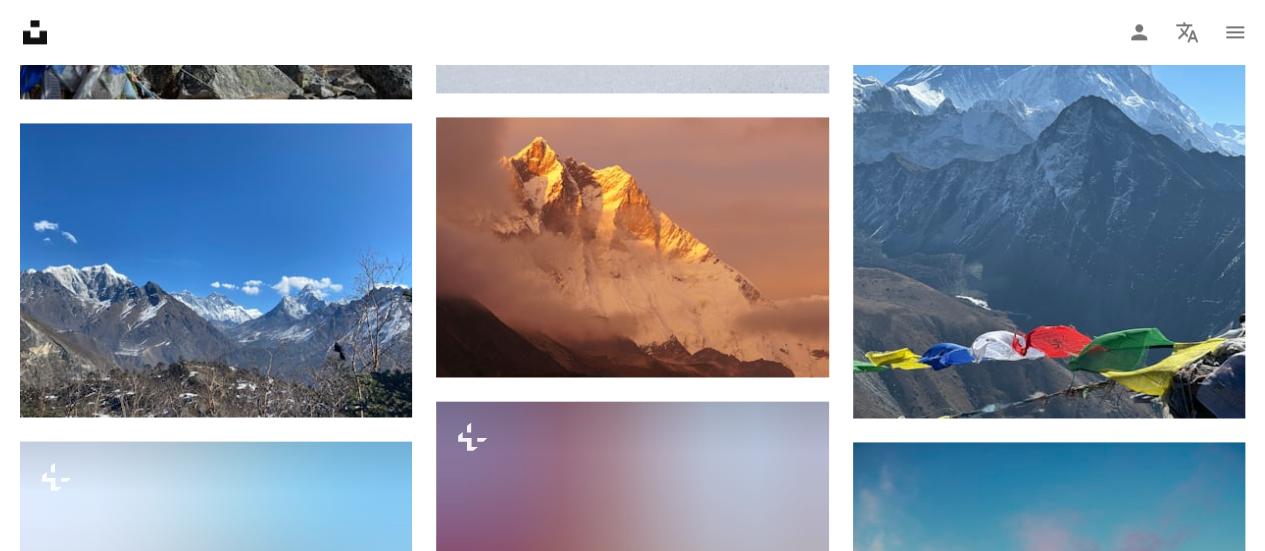 scroll, scrollTop: 5200, scrollLeft: 0, axis: vertical 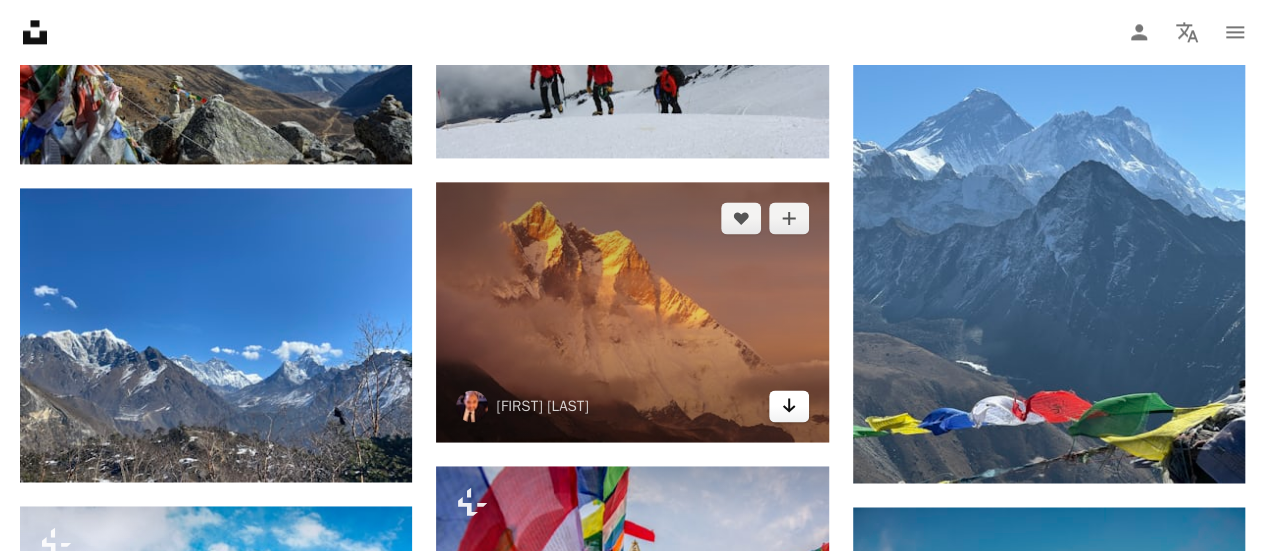 click on "Arrow pointing down" at bounding box center [789, 406] 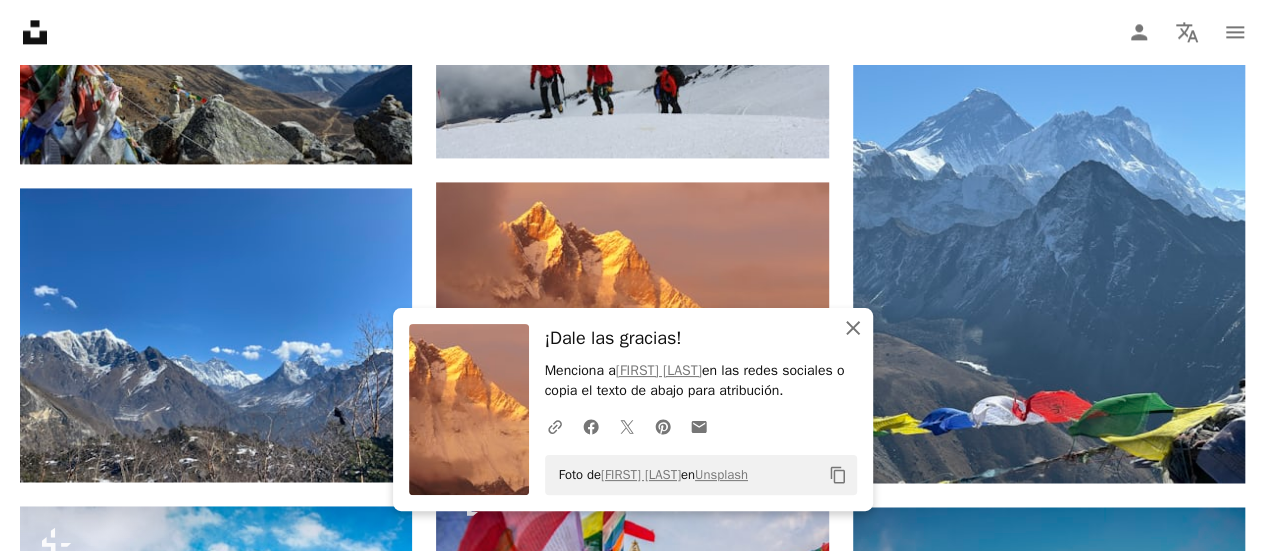 click on "An X shape" 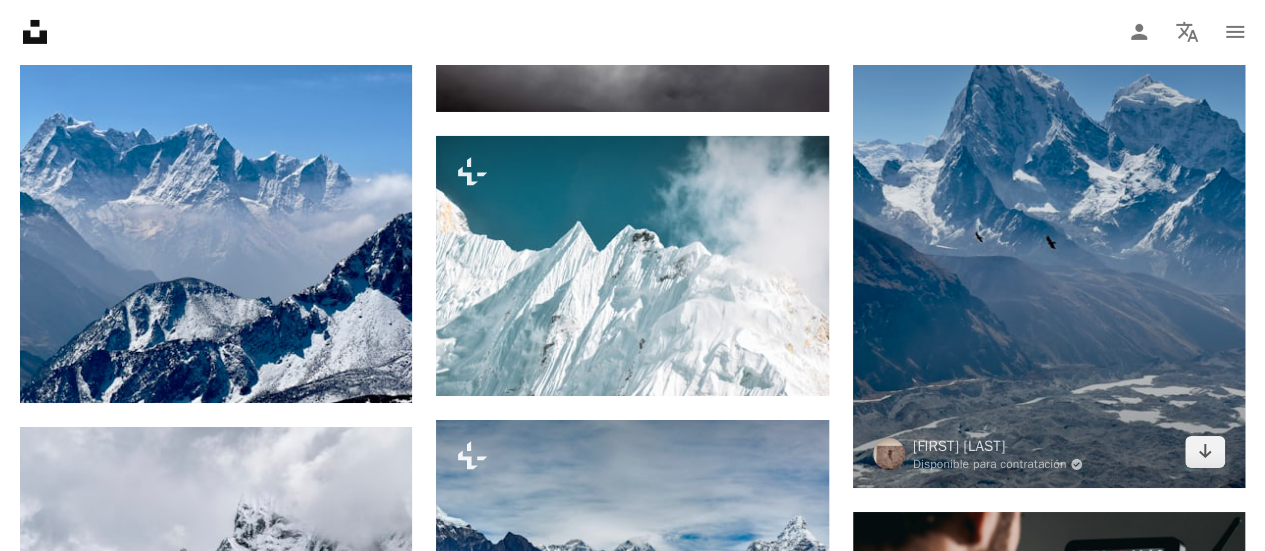 scroll, scrollTop: 7300, scrollLeft: 0, axis: vertical 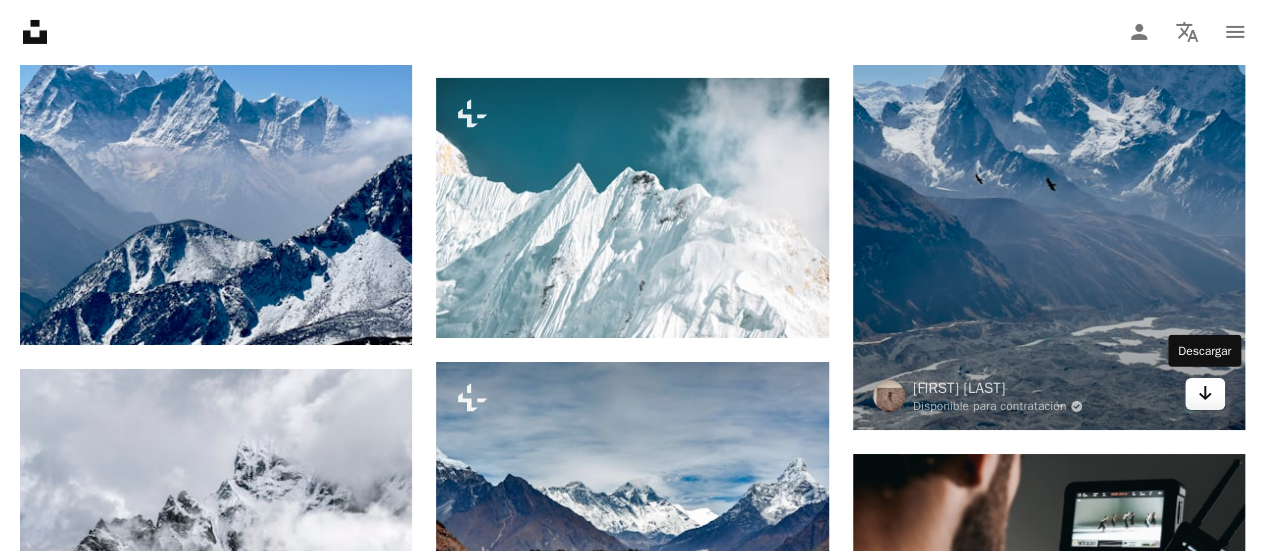click on "Arrow pointing down" at bounding box center [1205, 394] 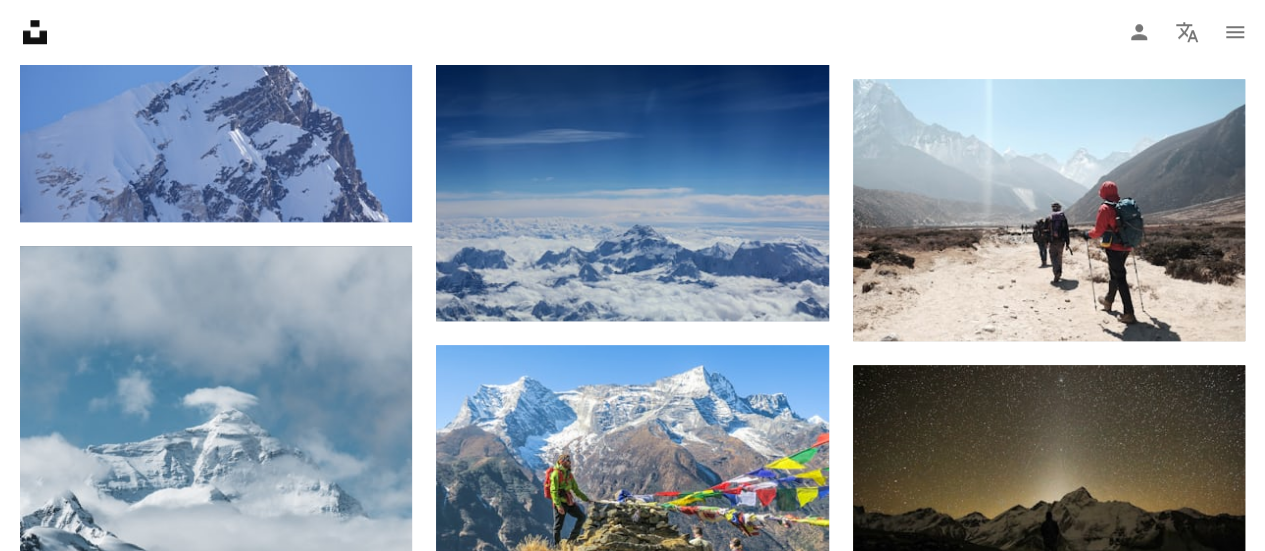 scroll, scrollTop: 8700, scrollLeft: 0, axis: vertical 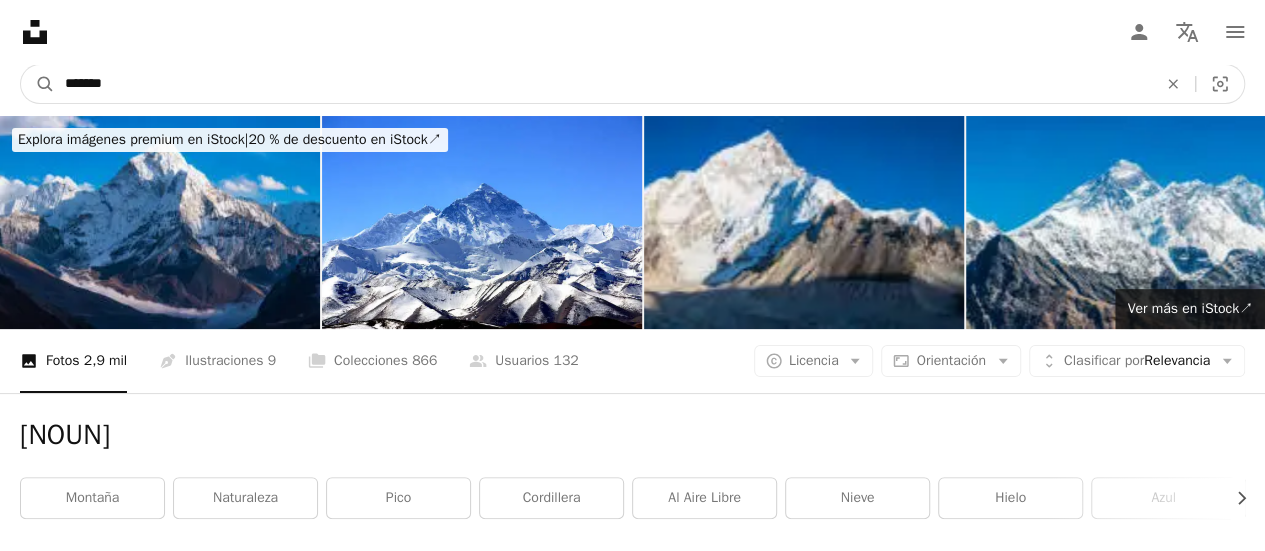 click on "*******" at bounding box center [603, 84] 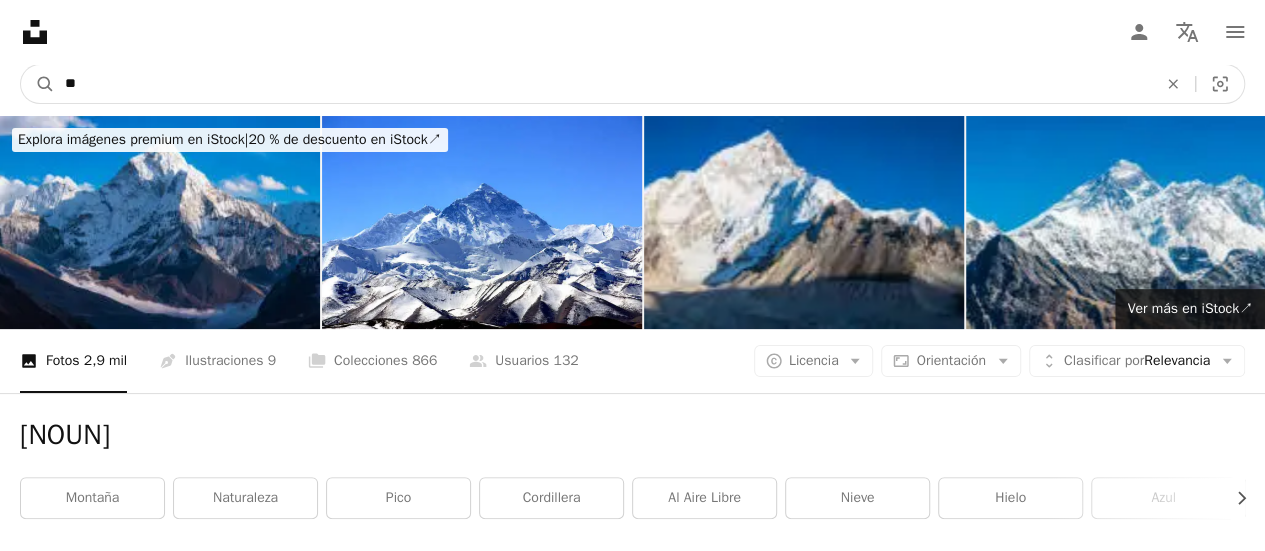 type on "*" 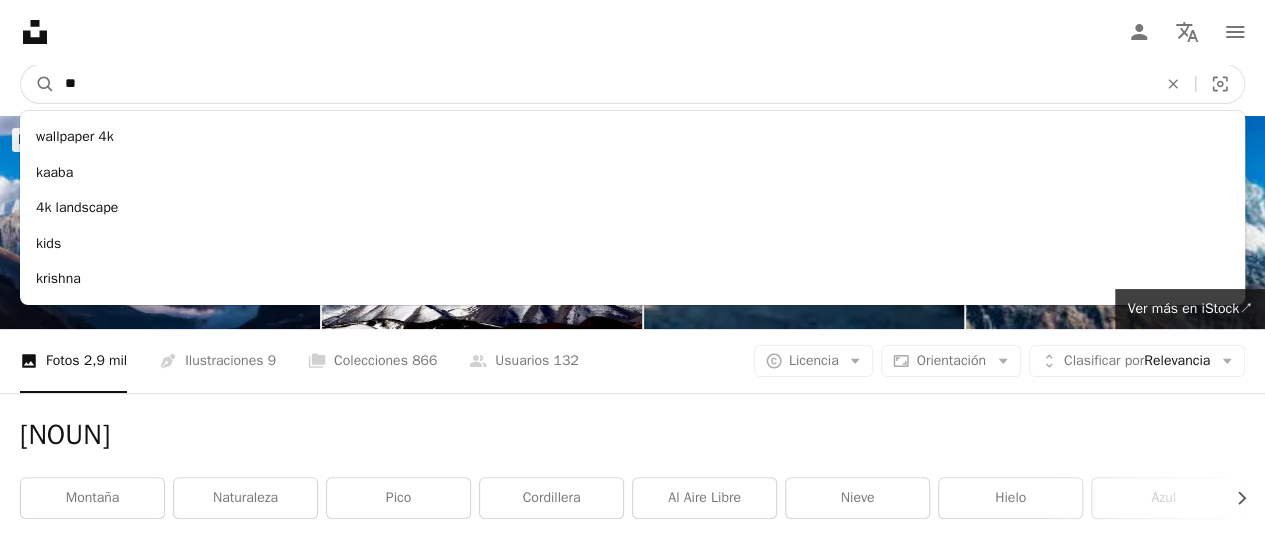 type on "**" 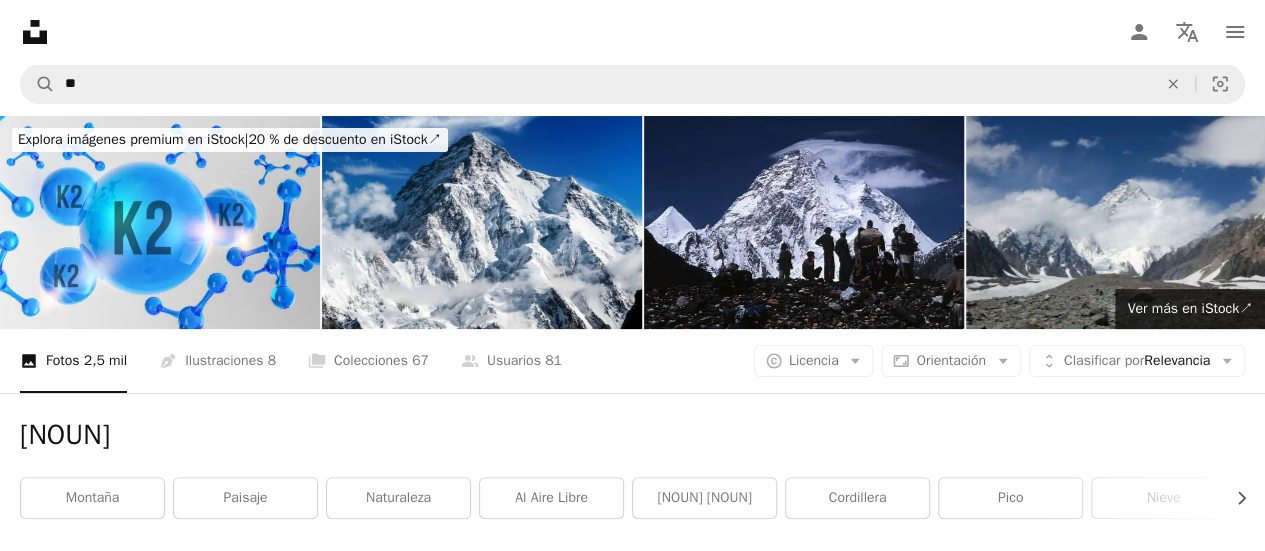 drag, startPoint x: 465, startPoint y: 220, endPoint x: 1022, endPoint y: 440, distance: 598.8731 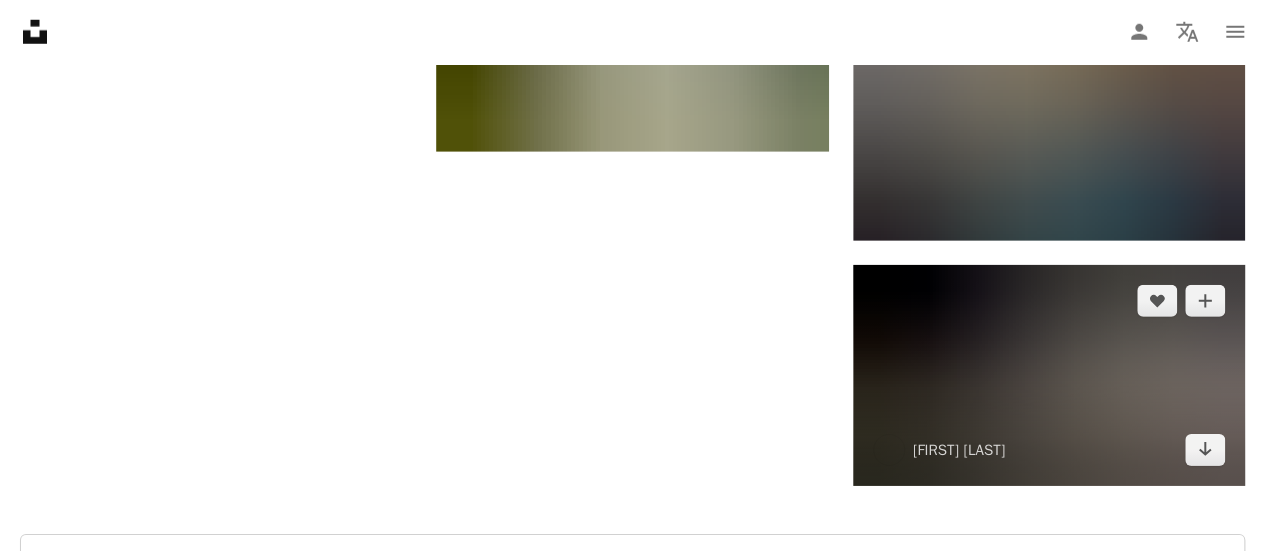 scroll, scrollTop: 2900, scrollLeft: 0, axis: vertical 